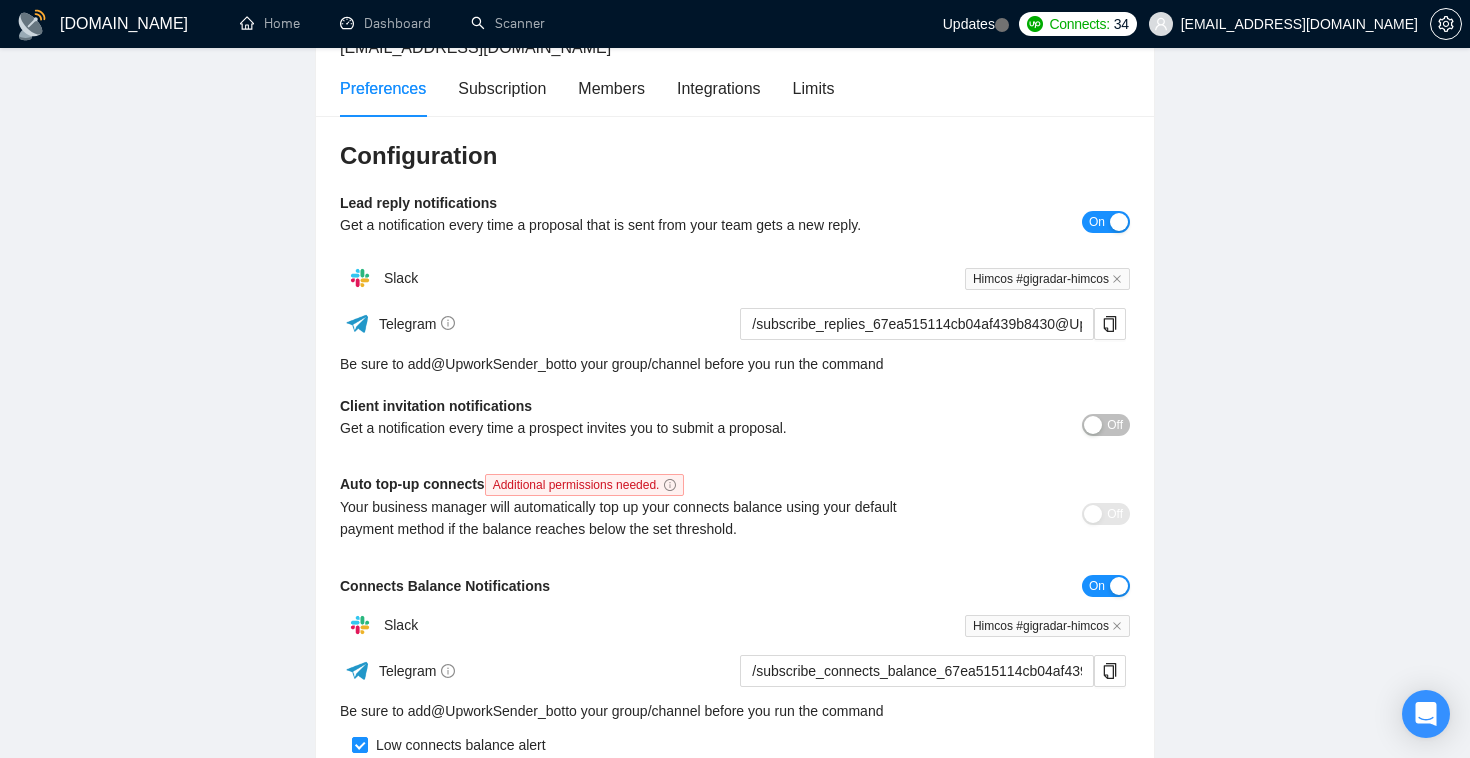 scroll, scrollTop: 0, scrollLeft: 0, axis: both 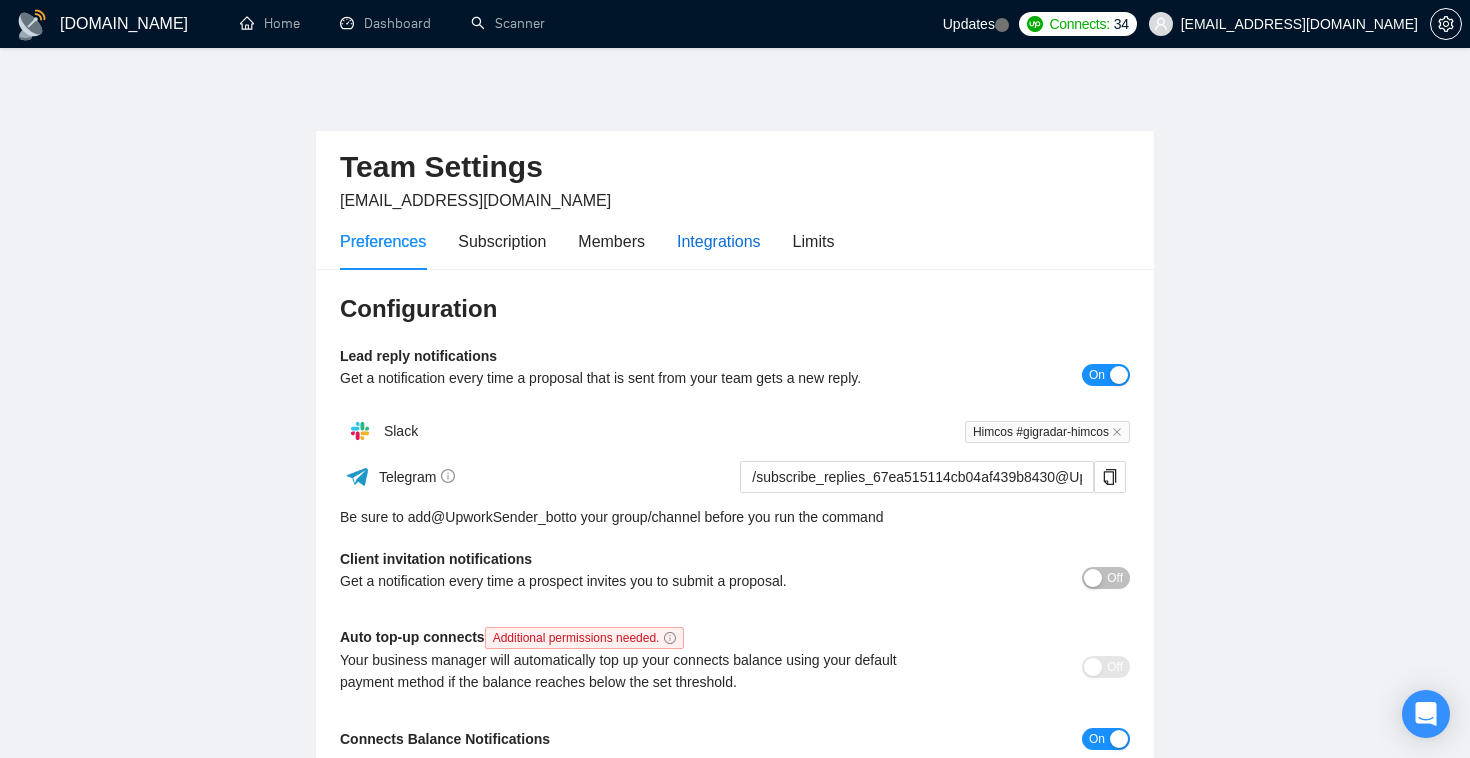 click on "Integrations" at bounding box center [719, 241] 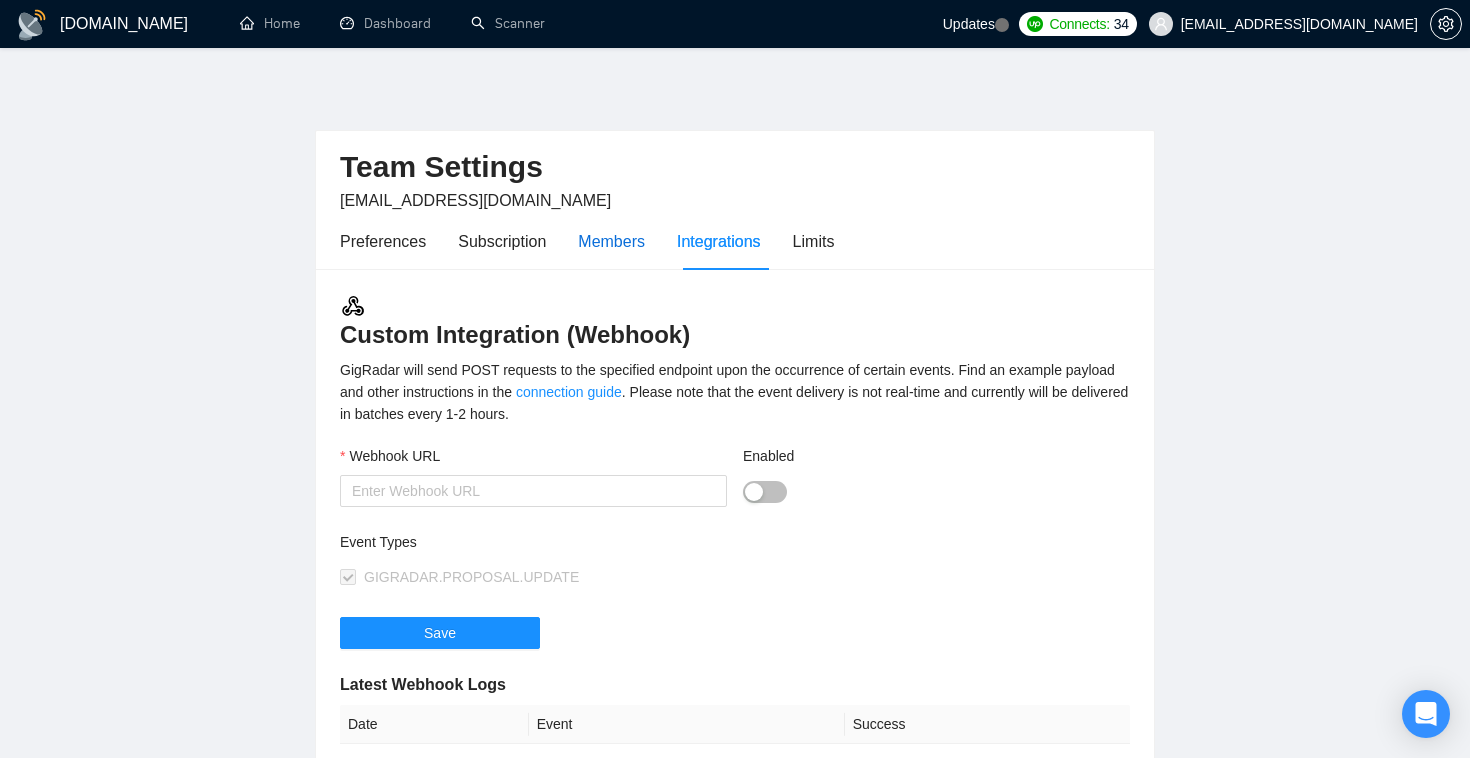 click on "Members" at bounding box center (611, 241) 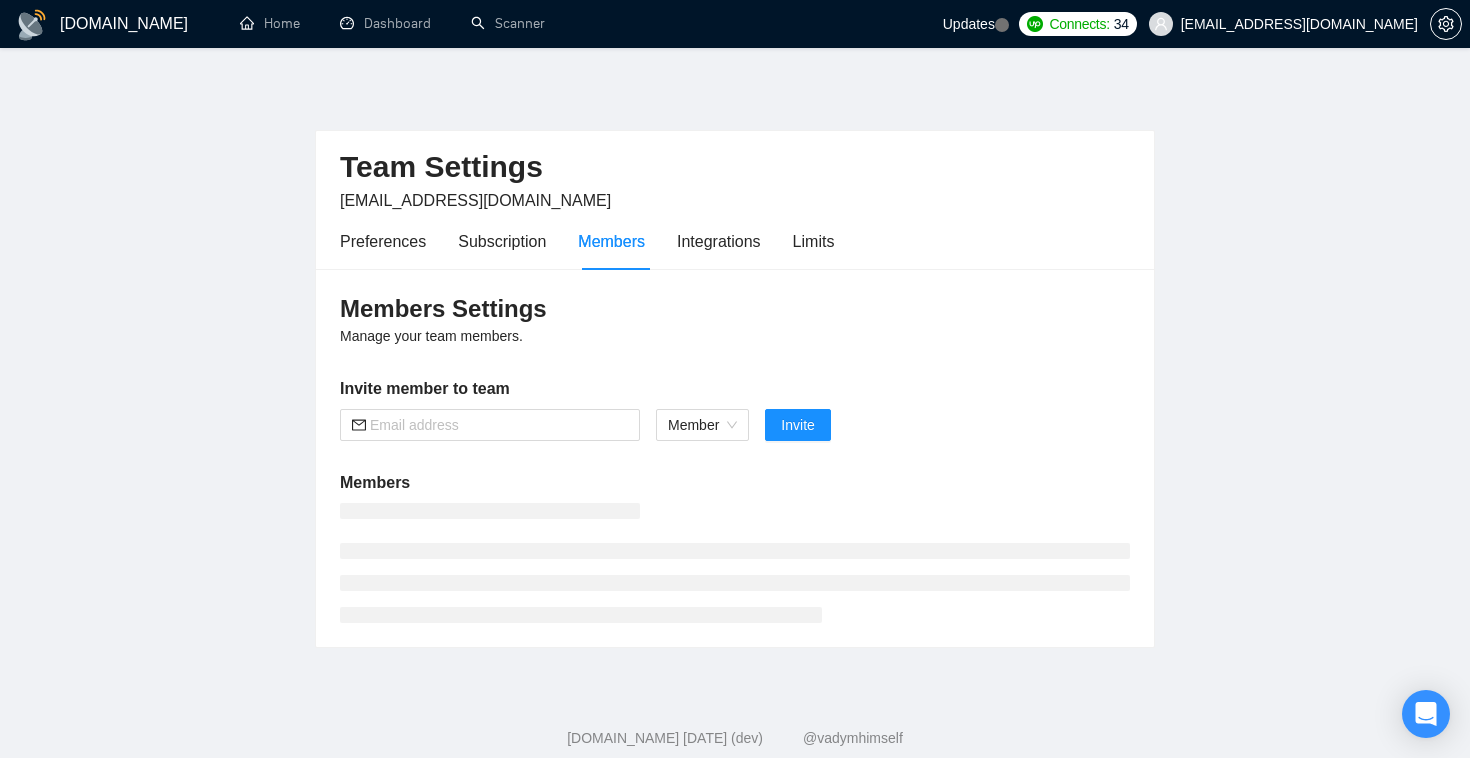 click on "Preferences Subscription Members Integrations Limits" at bounding box center [587, 241] 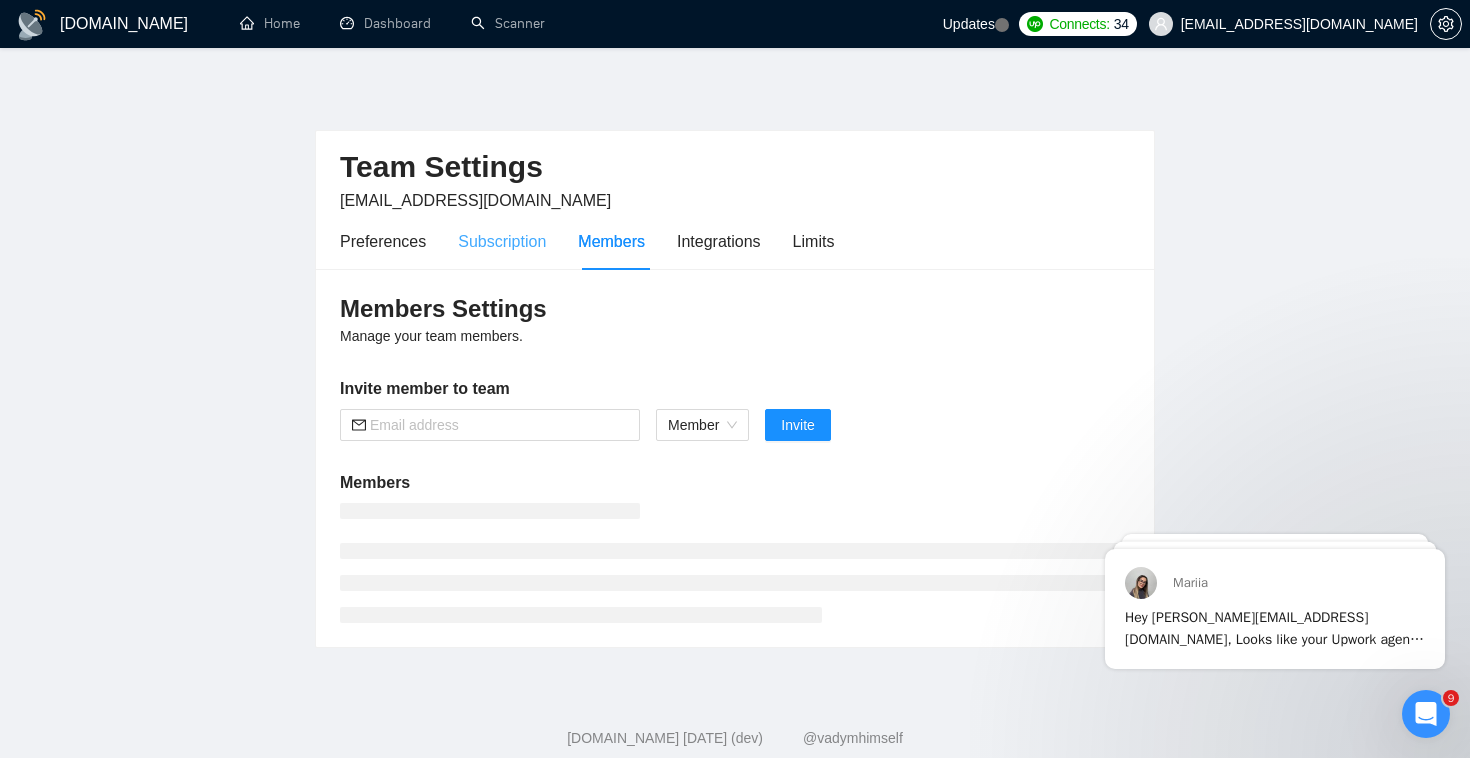 scroll, scrollTop: 0, scrollLeft: 0, axis: both 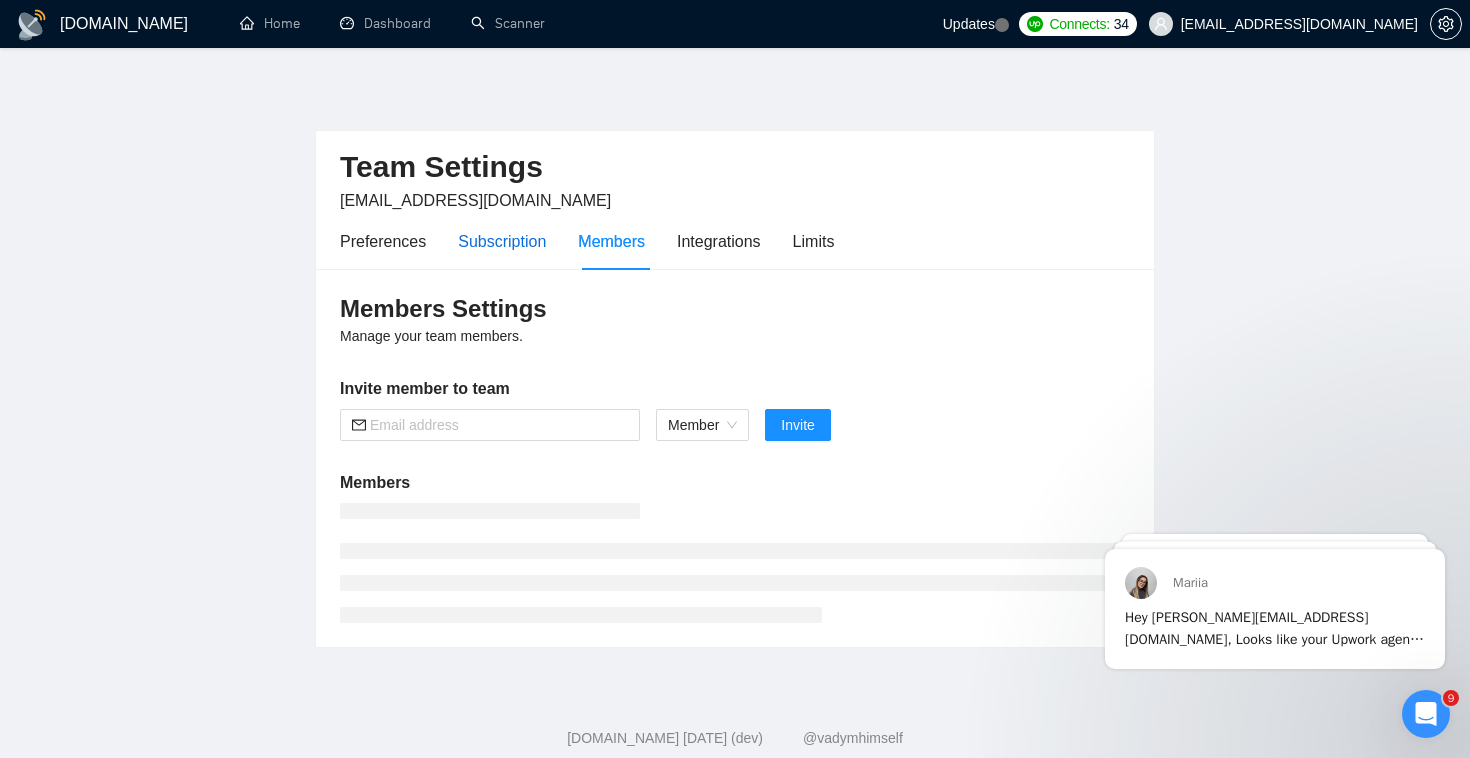 click on "Subscription" at bounding box center (502, 241) 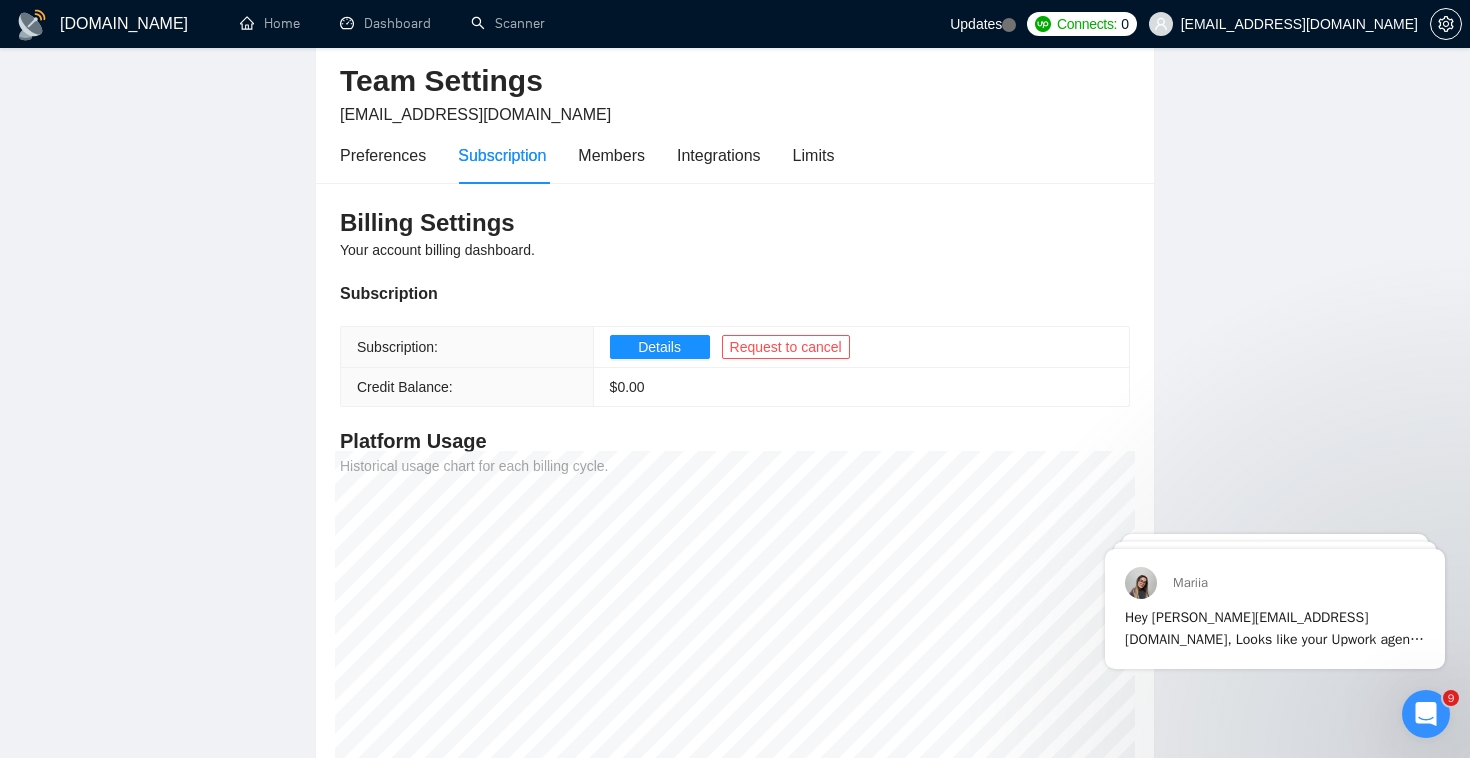 scroll, scrollTop: 29, scrollLeft: 0, axis: vertical 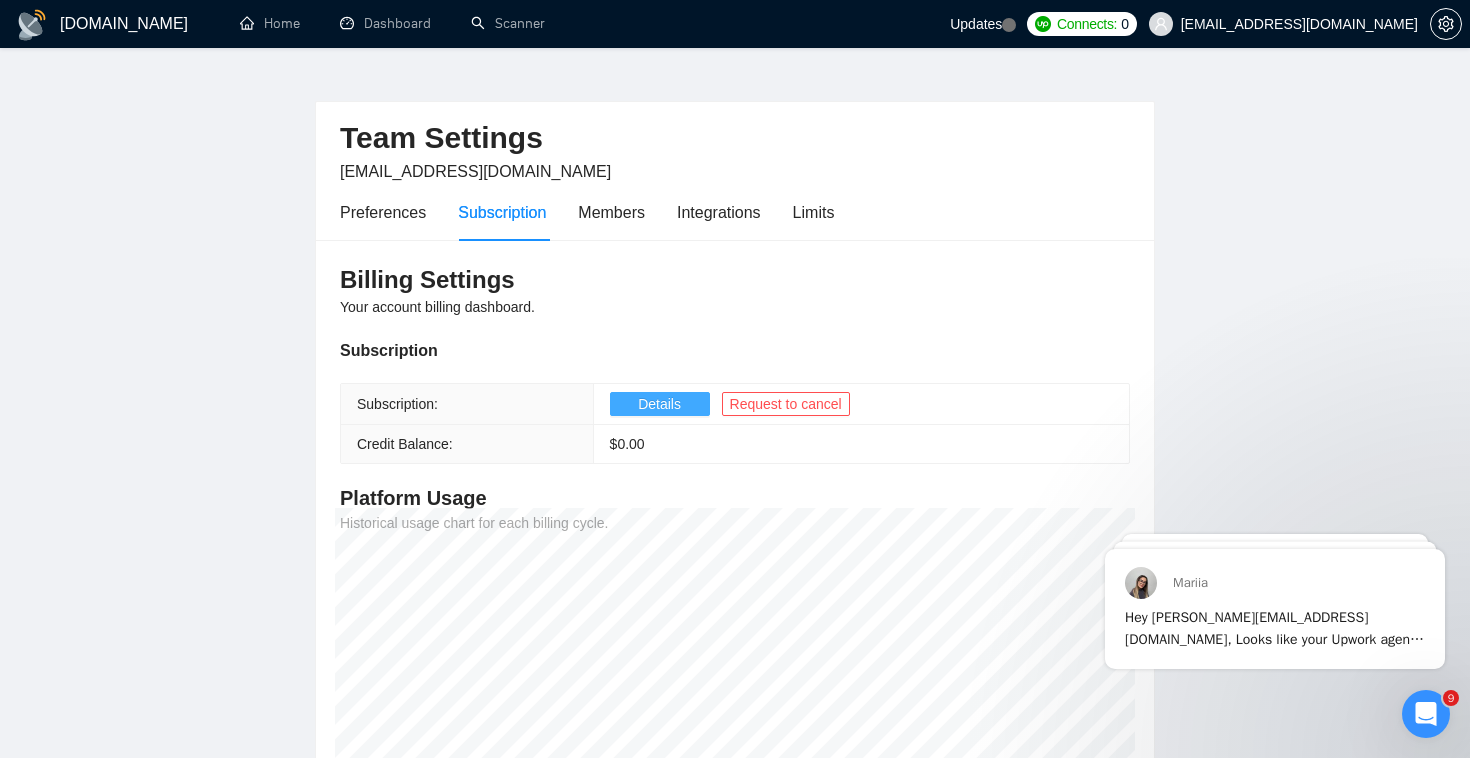click on "Details" at bounding box center [659, 404] 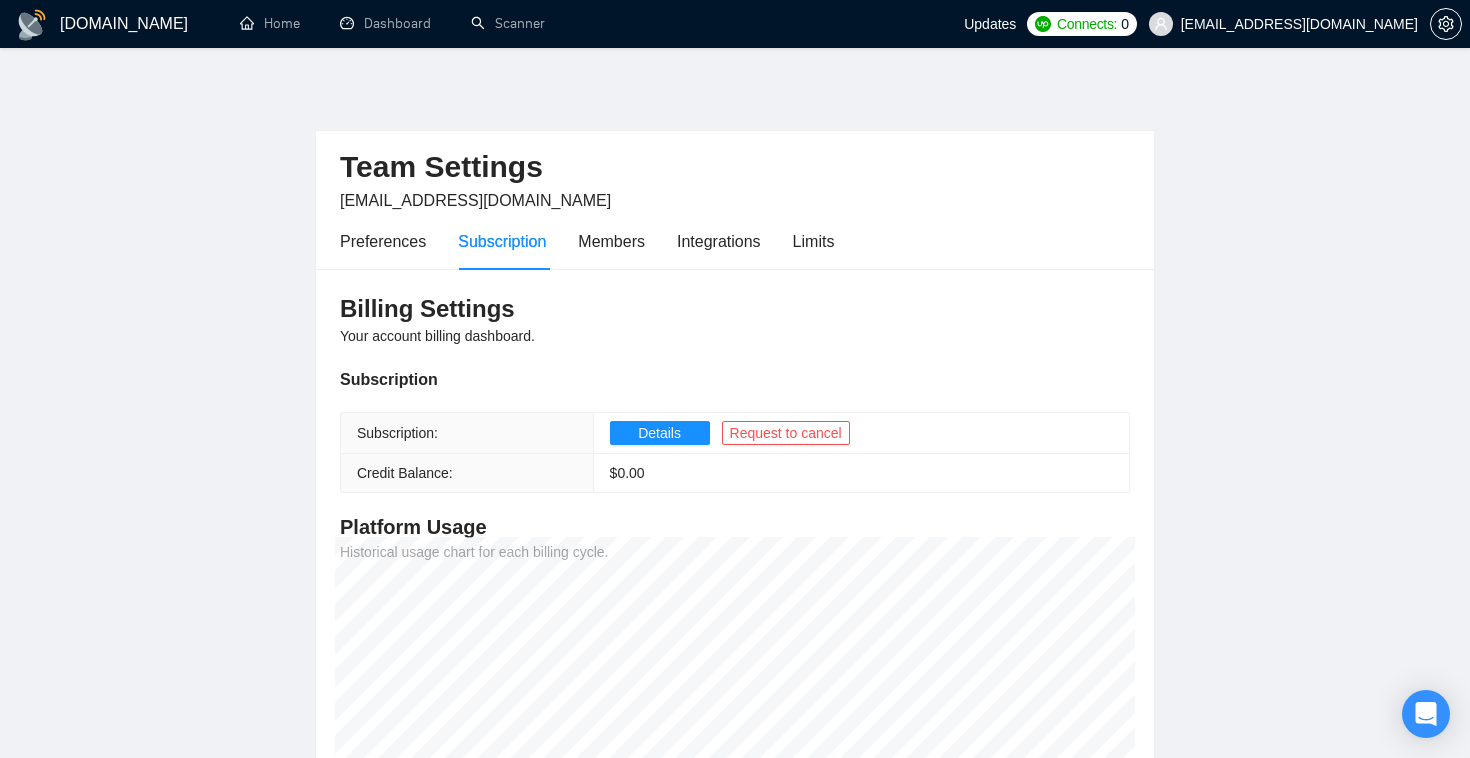 scroll, scrollTop: 29, scrollLeft: 0, axis: vertical 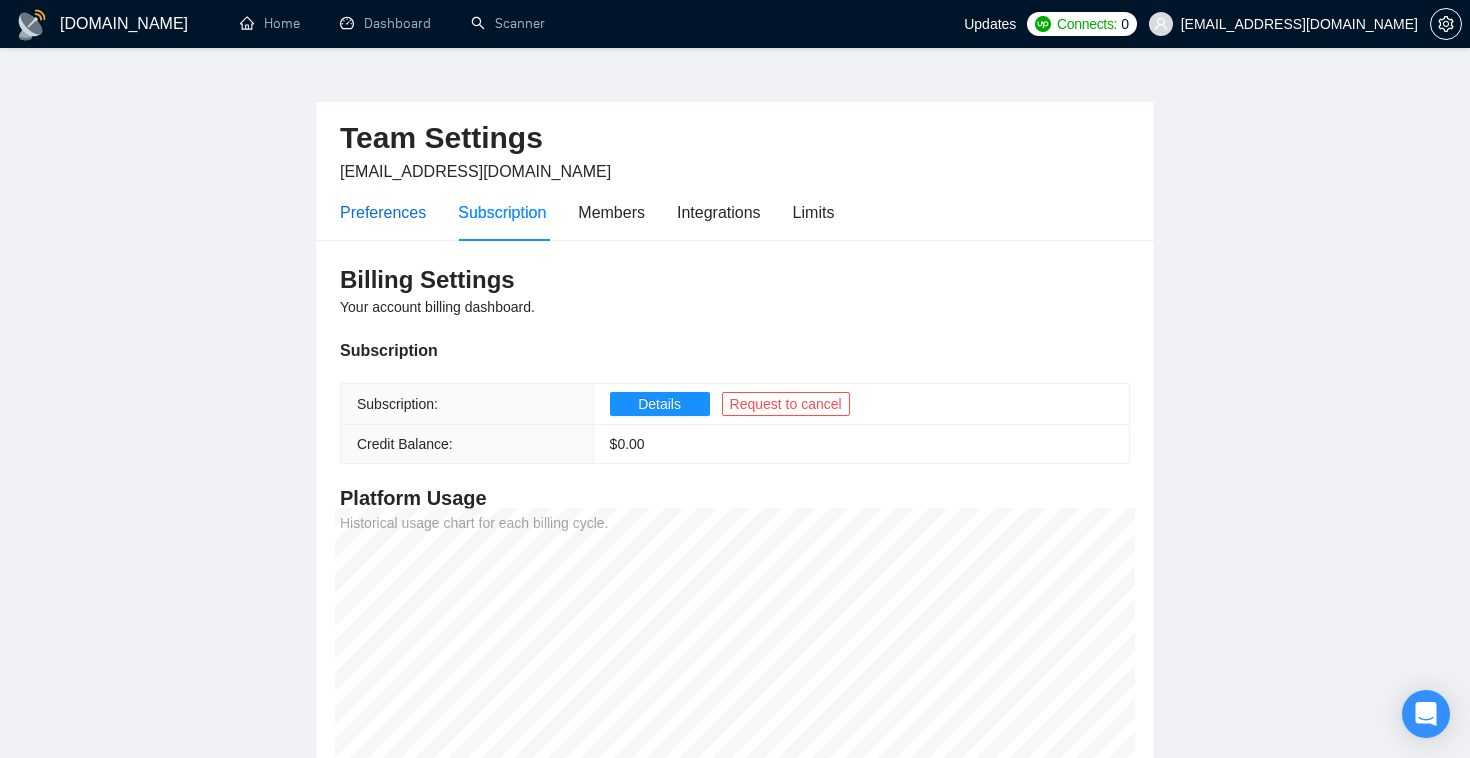 click on "Preferences" at bounding box center (383, 212) 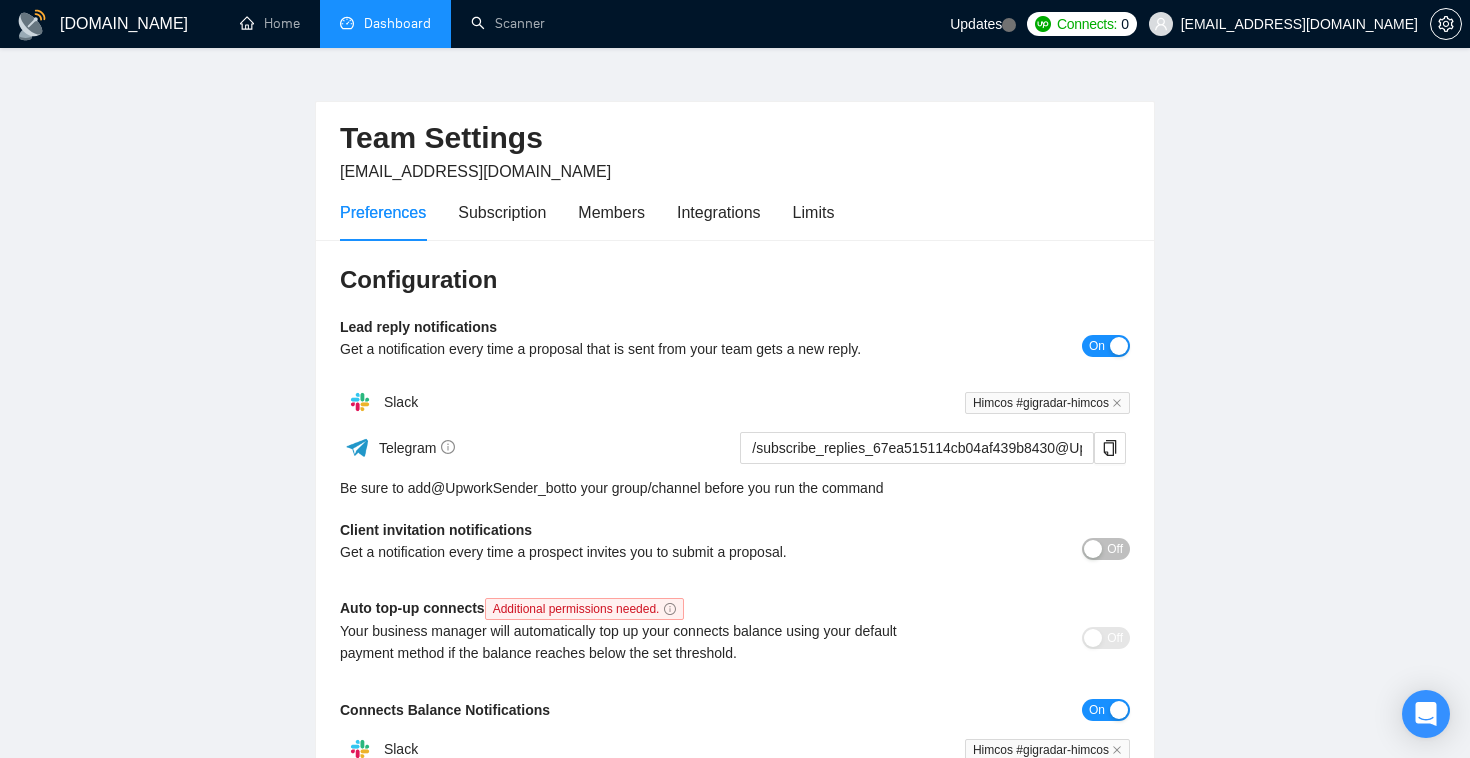 click on "Dashboard" at bounding box center (385, 23) 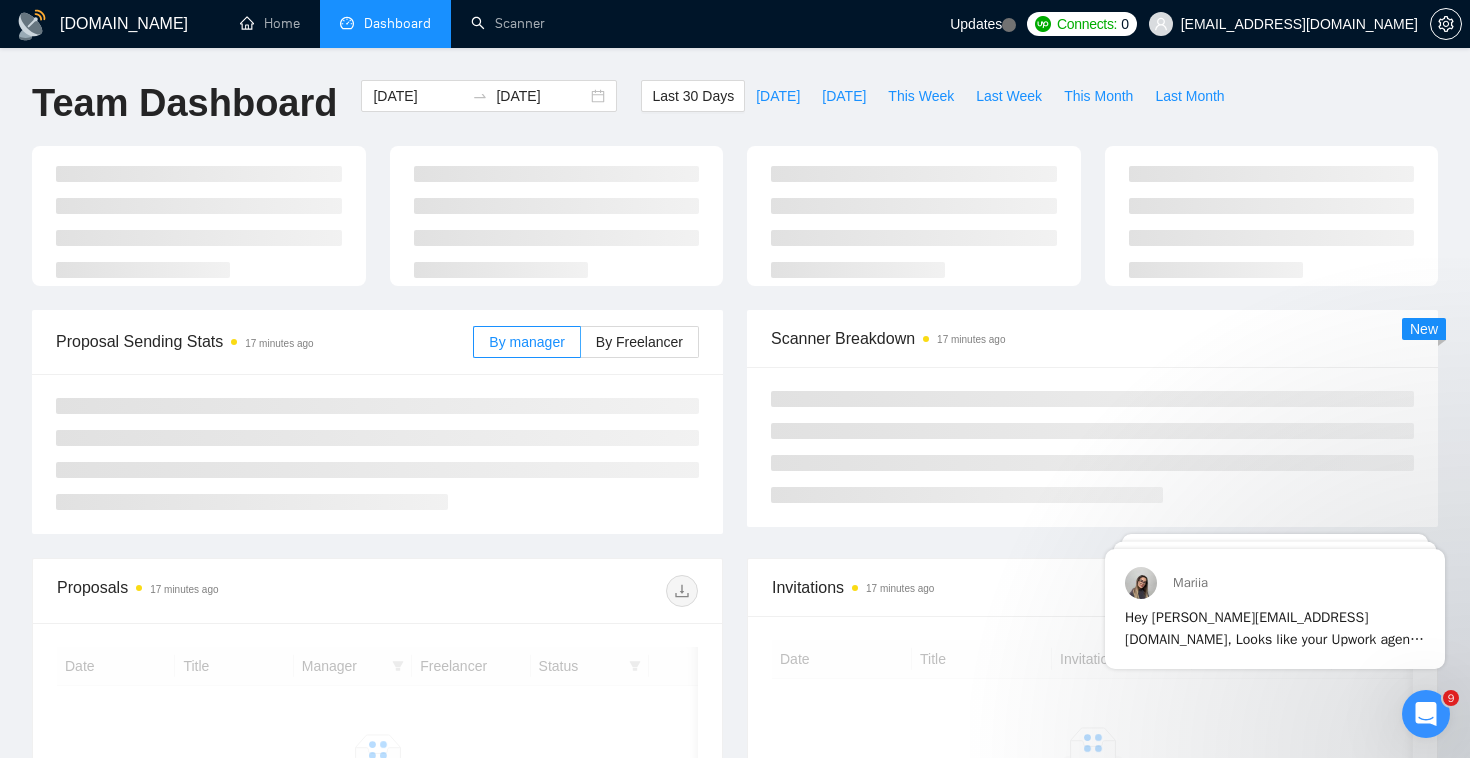 scroll, scrollTop: 0, scrollLeft: 0, axis: both 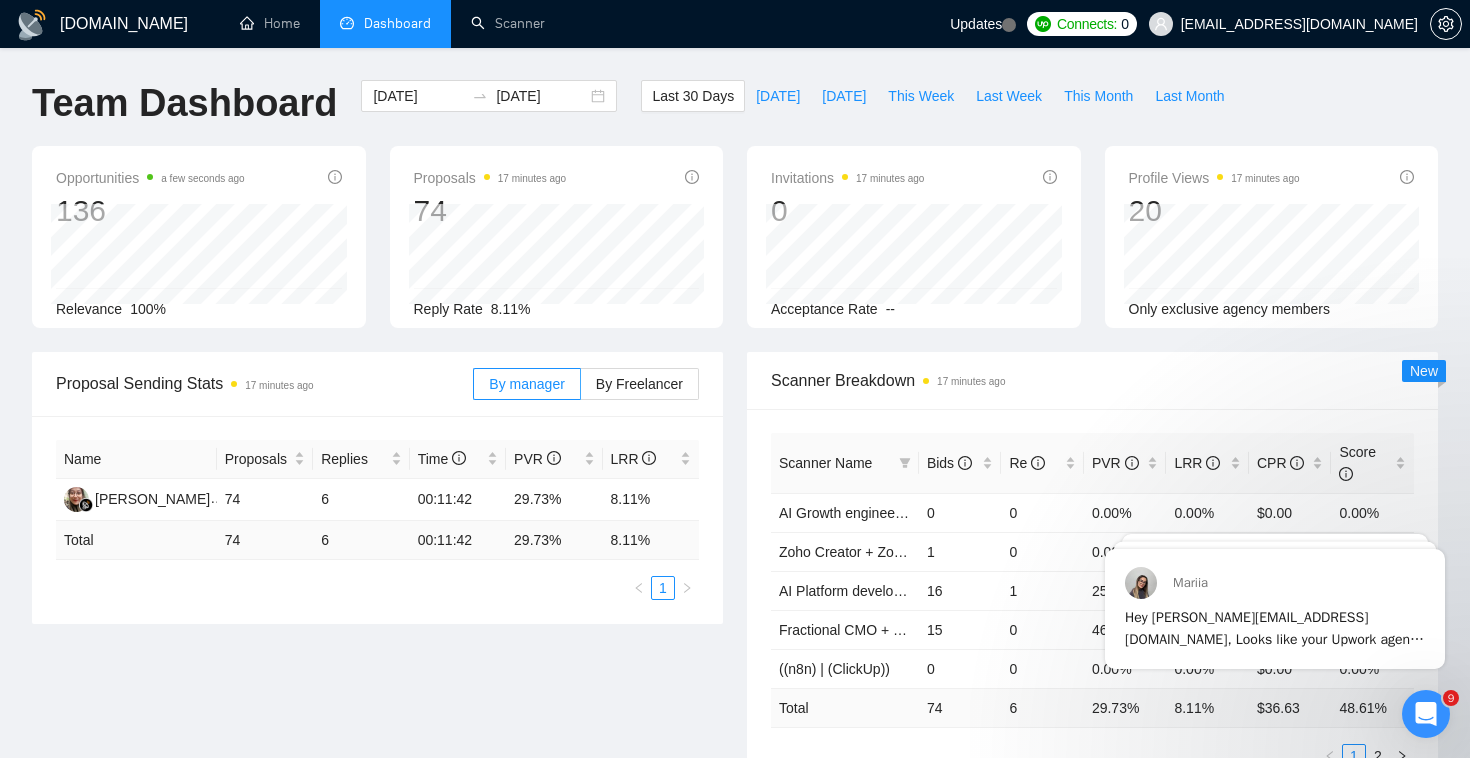 click 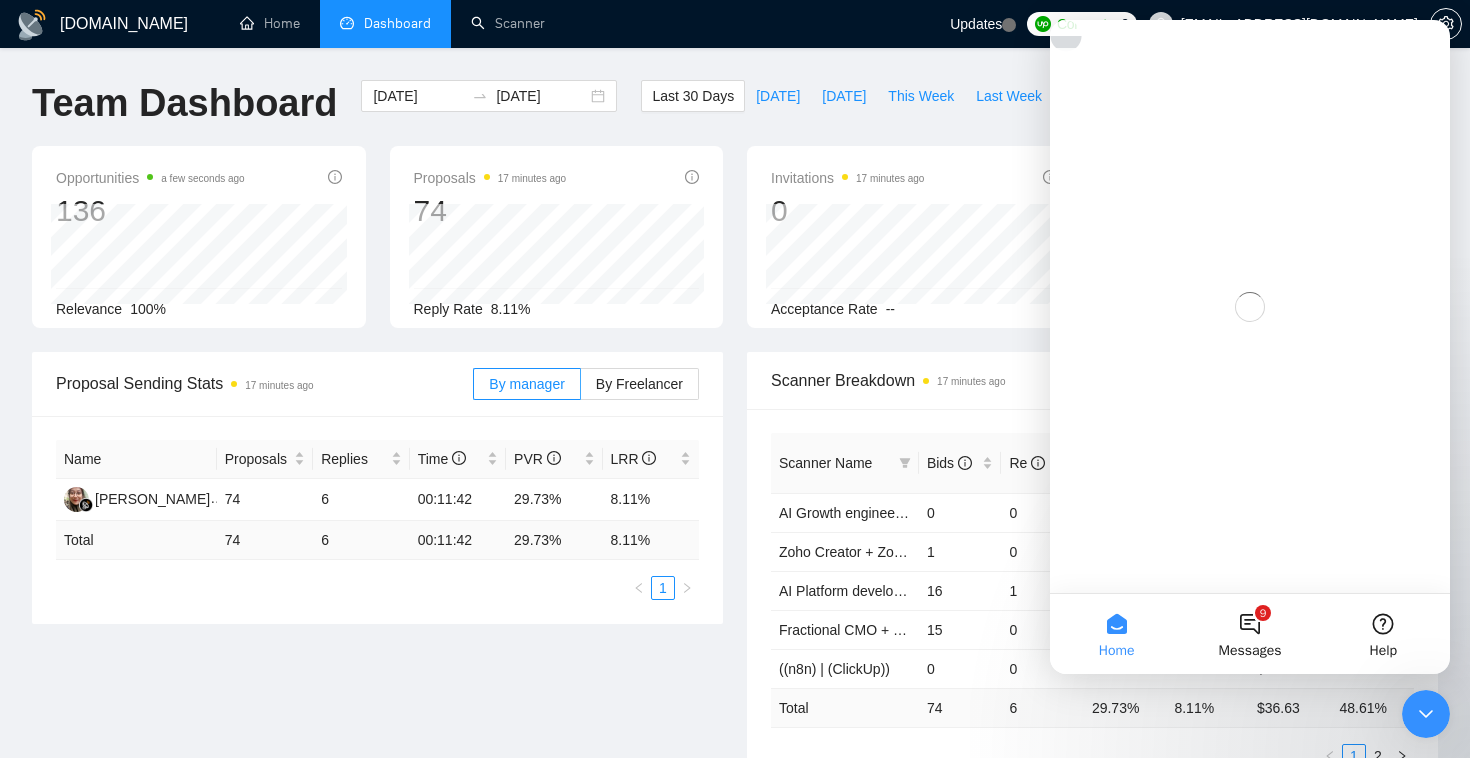 scroll, scrollTop: 0, scrollLeft: 0, axis: both 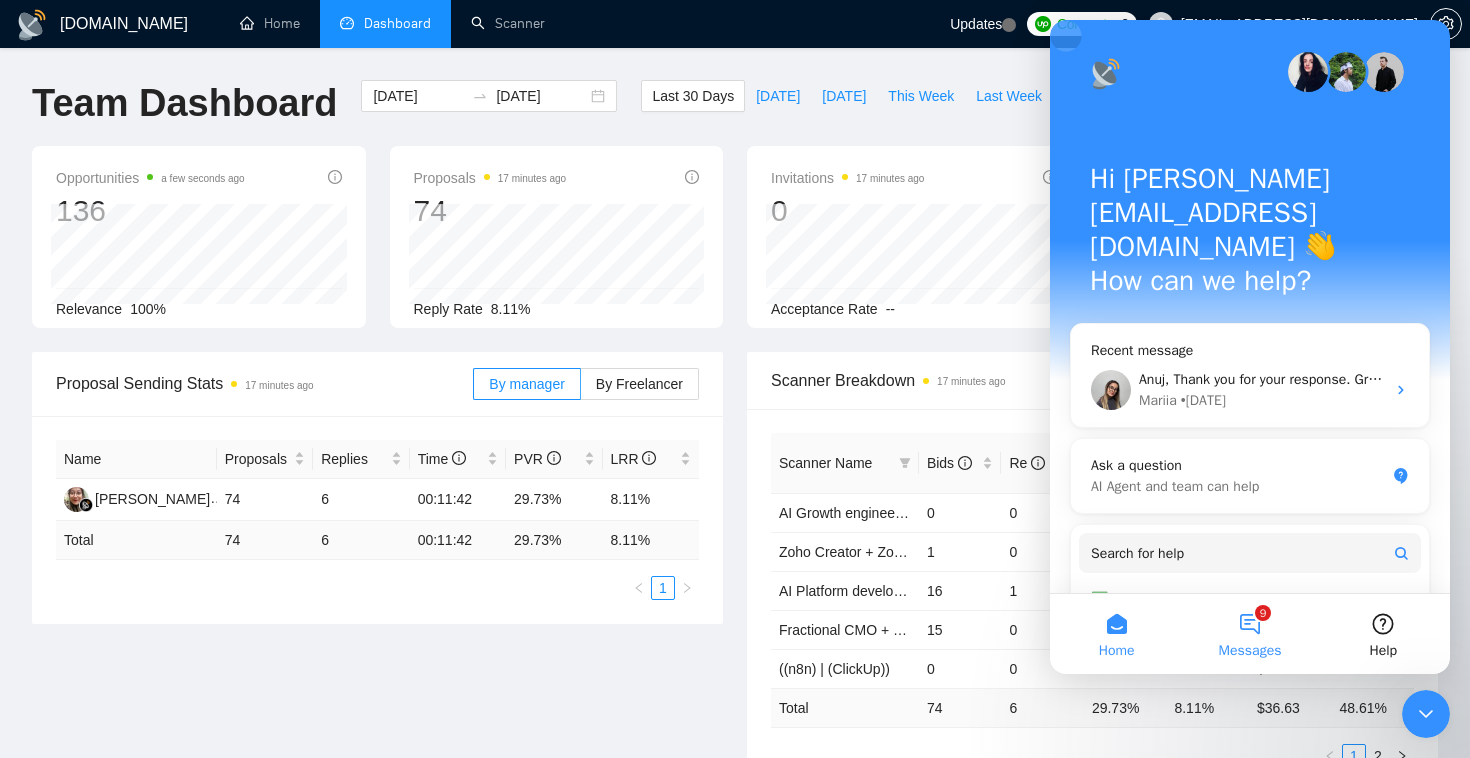 click on "9 Messages" at bounding box center [1249, 634] 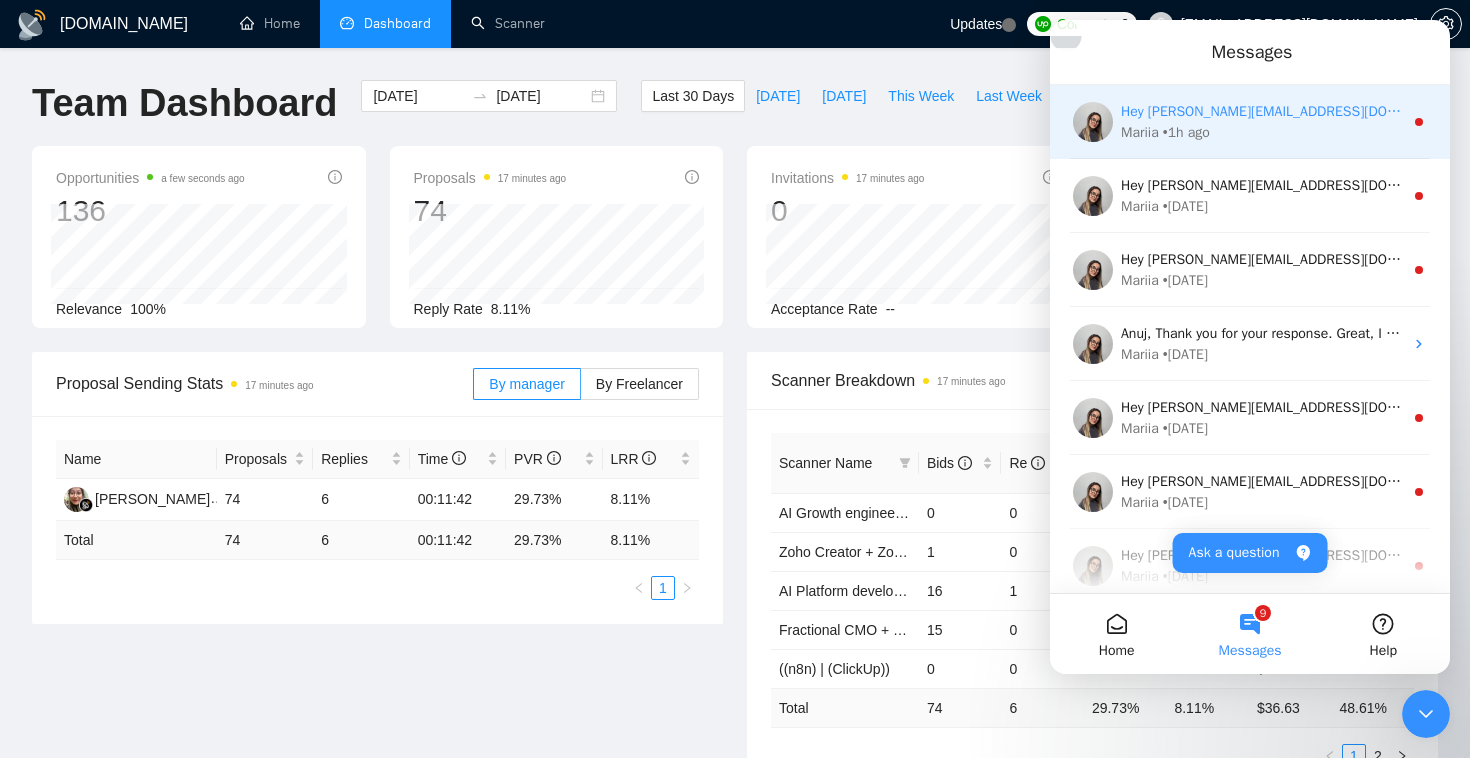 click on "Mariia •  1h ago" at bounding box center (1262, 132) 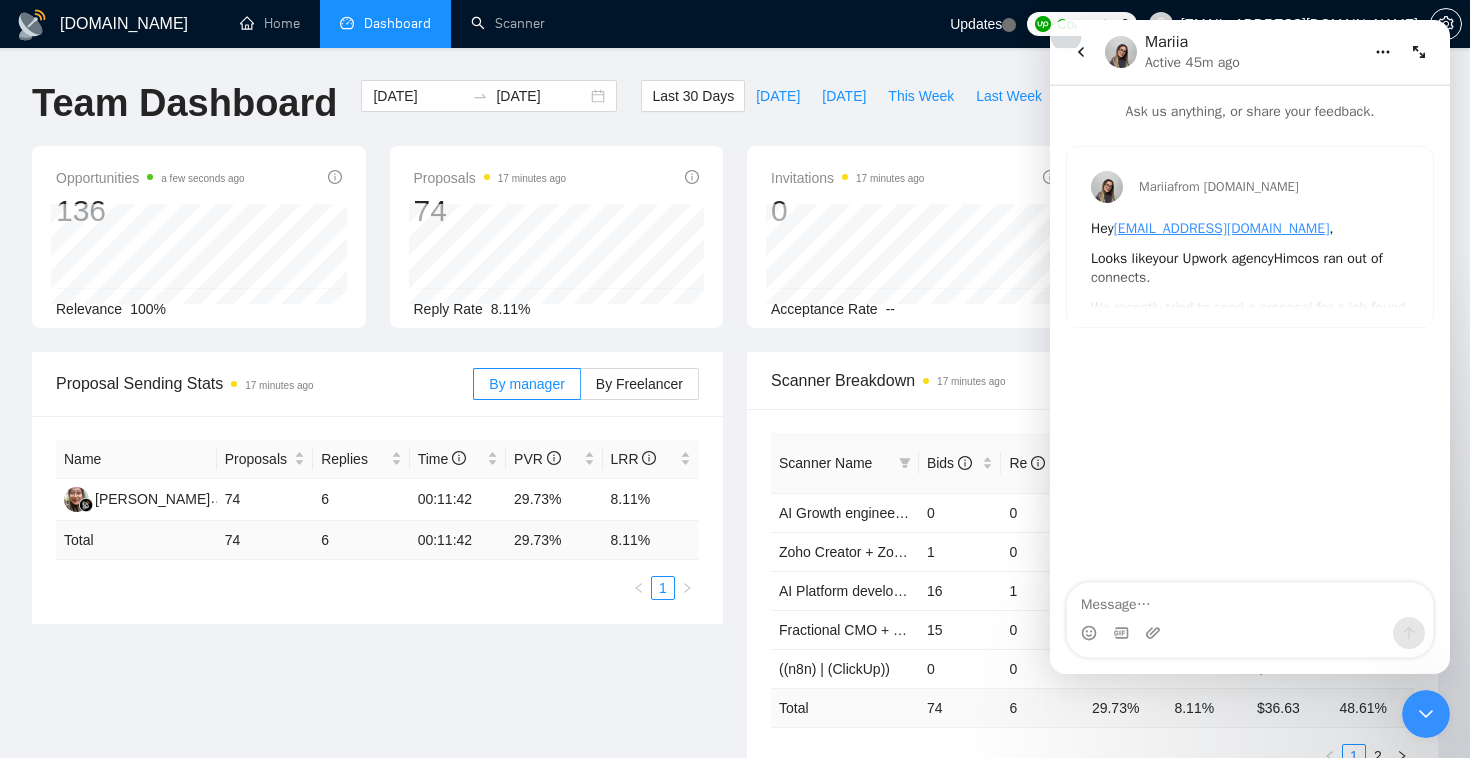 click on "Proposal Sending Stats 17 minutes ago By manager By Freelancer Name Proposals Replies Time   PVR   LRR   Salza Jullyan 74 6 00:11:42 29.73% 8.11% Total 74 6 00:11:42 29.73 % 8.11 % 1 Scanner Breakdown 17 minutes ago Scanner Name Bids   Re   PVR   LRR   CPR   Score   AI Growth engineer (AI Marketing) 0 0 0.00% 0.00% $0.00 0.00% Zoho Creator + Zoho Flow ([GEOGRAPHIC_DATA]) 1 0 0.00% 0.00% $0.00 0.00% AI Platform developer + fix 16 1 25.00% 6.25% $58.90 39.08% Fractional CMO + Growth Engineer 15 0 46.67% 0.00% $0.00 0.00% ((n8n) | (ClickUp)) 0 0 0.00% 0.00% $0.00 0.00% Total 74 6 29.73 % 8.11 % $ 36.63 48.61 % 1 2 New" at bounding box center (735, 584) 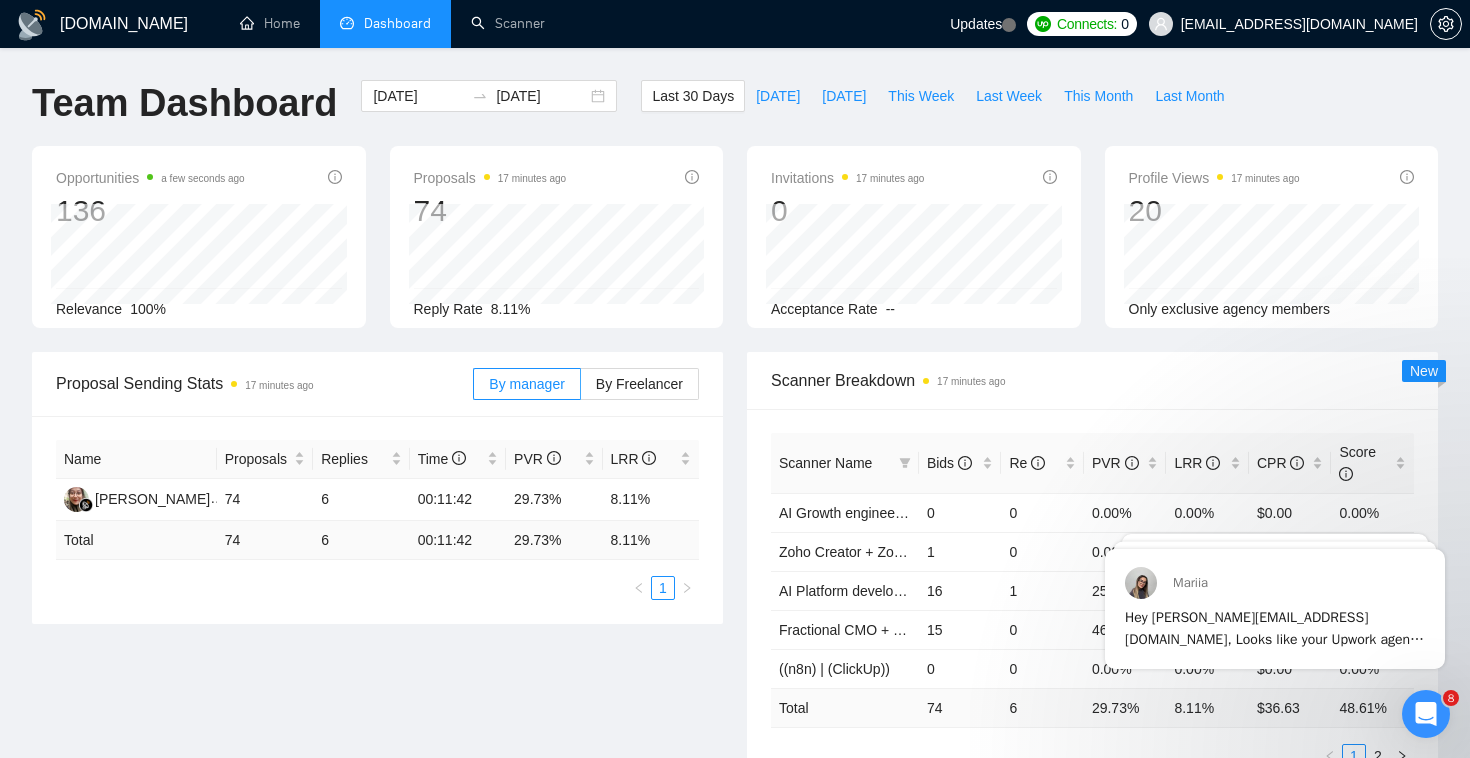 scroll, scrollTop: 0, scrollLeft: 0, axis: both 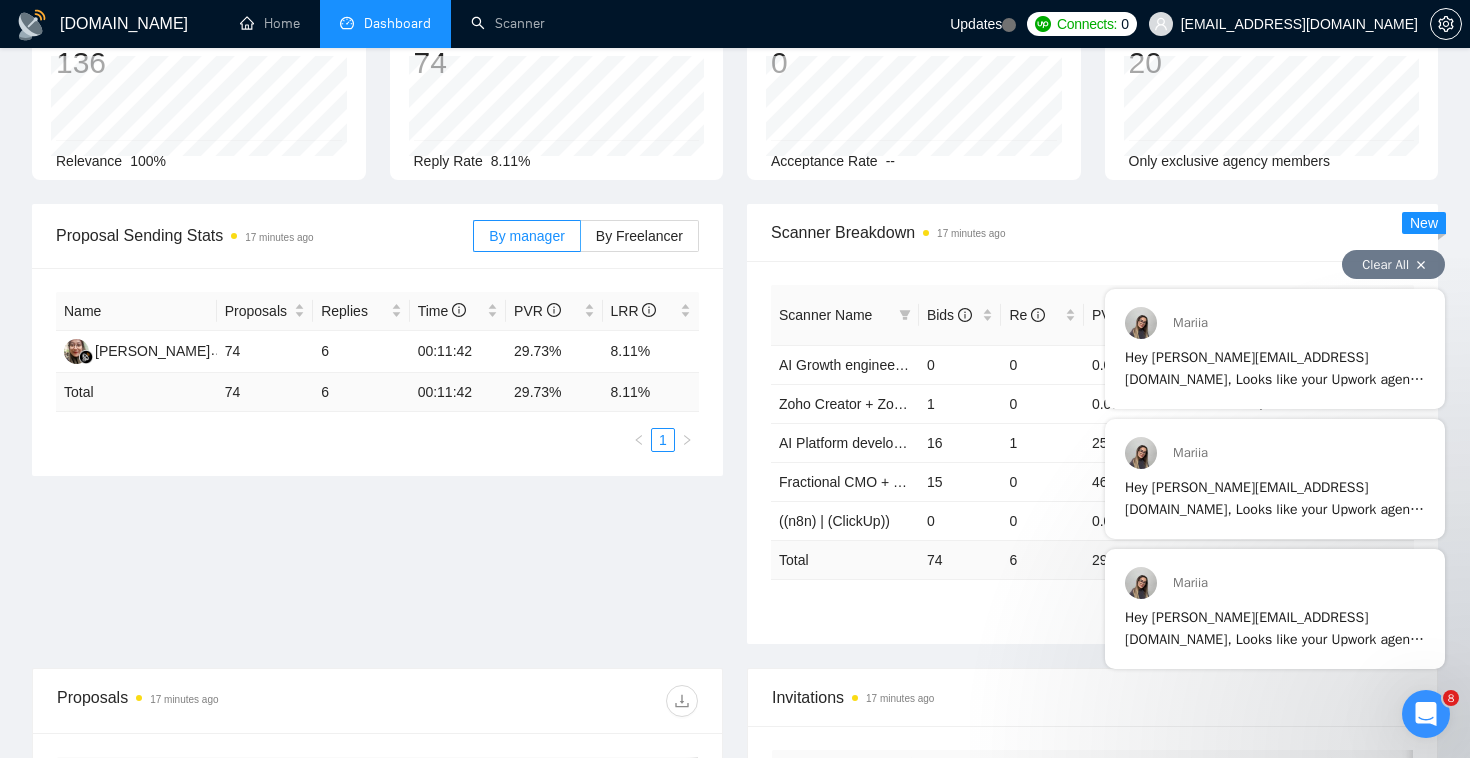 click at bounding box center (1421, 265) 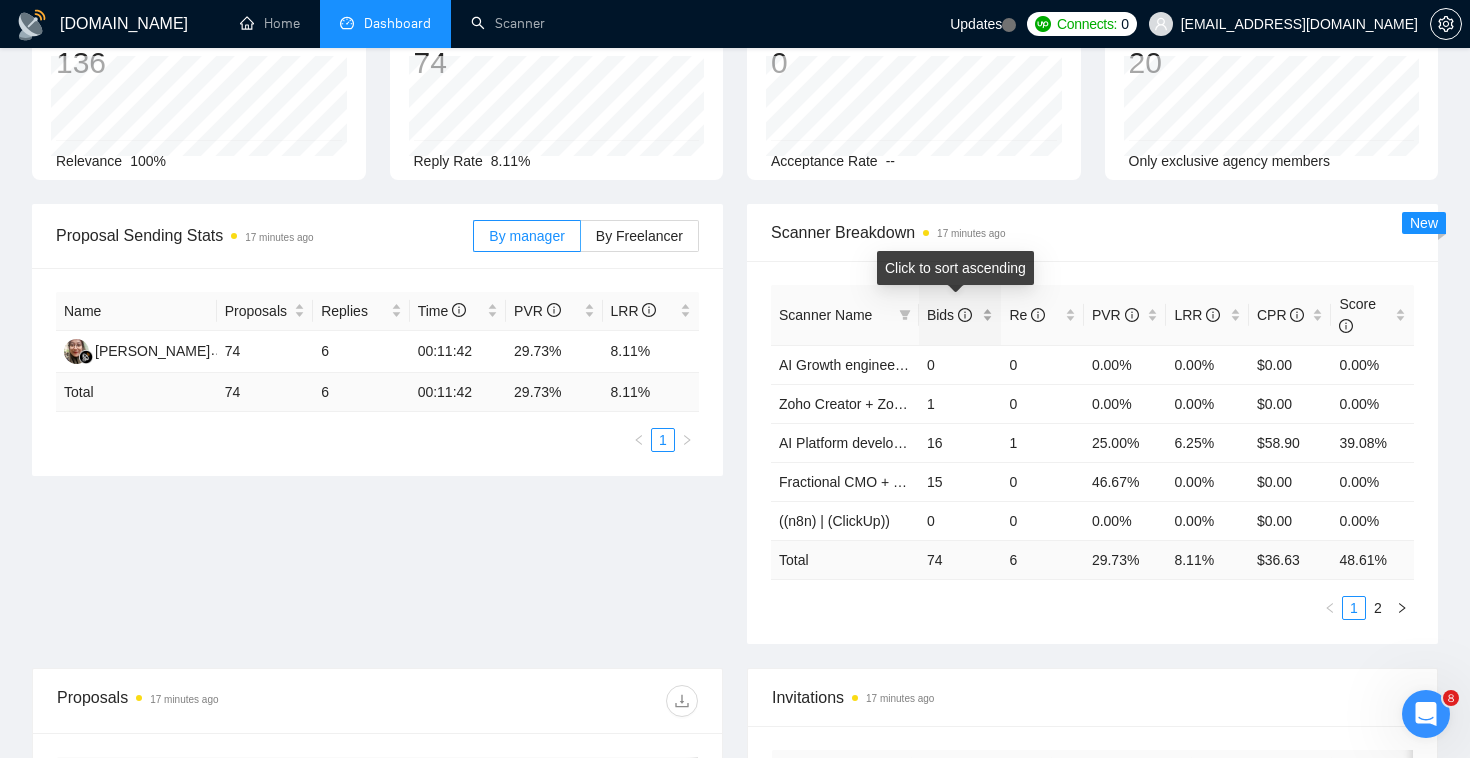 click on "Bids" at bounding box center [949, 315] 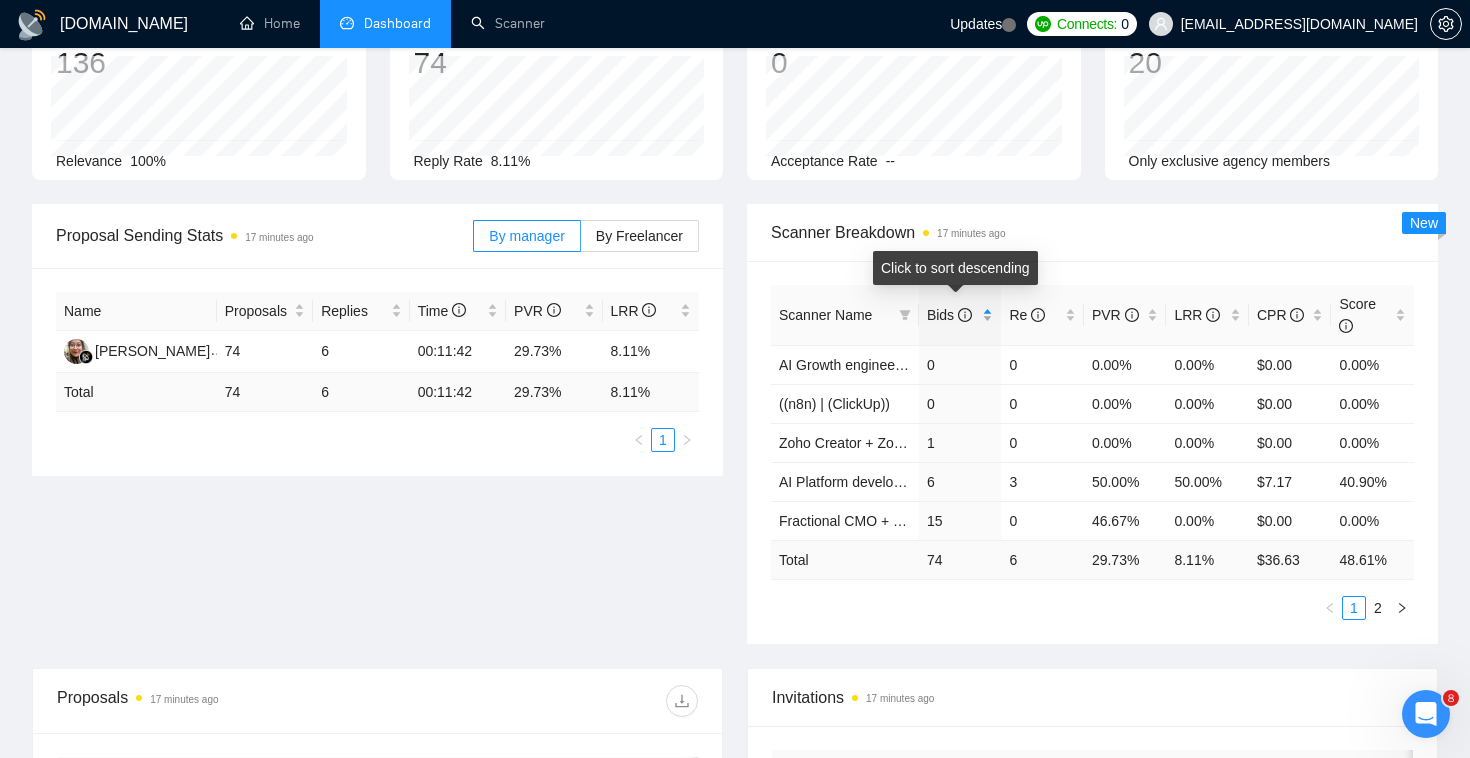 click on "Bids" at bounding box center [949, 315] 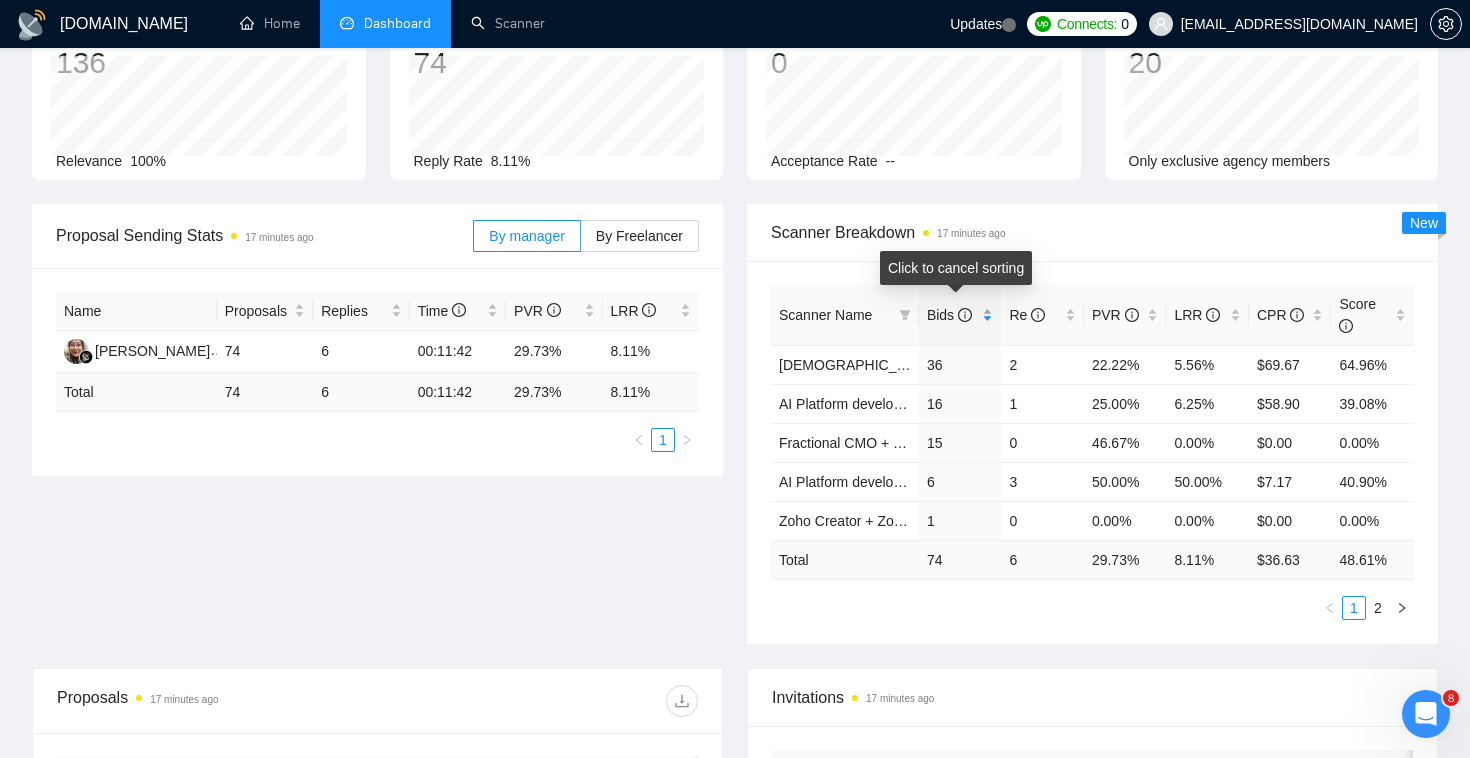 scroll, scrollTop: 0, scrollLeft: 0, axis: both 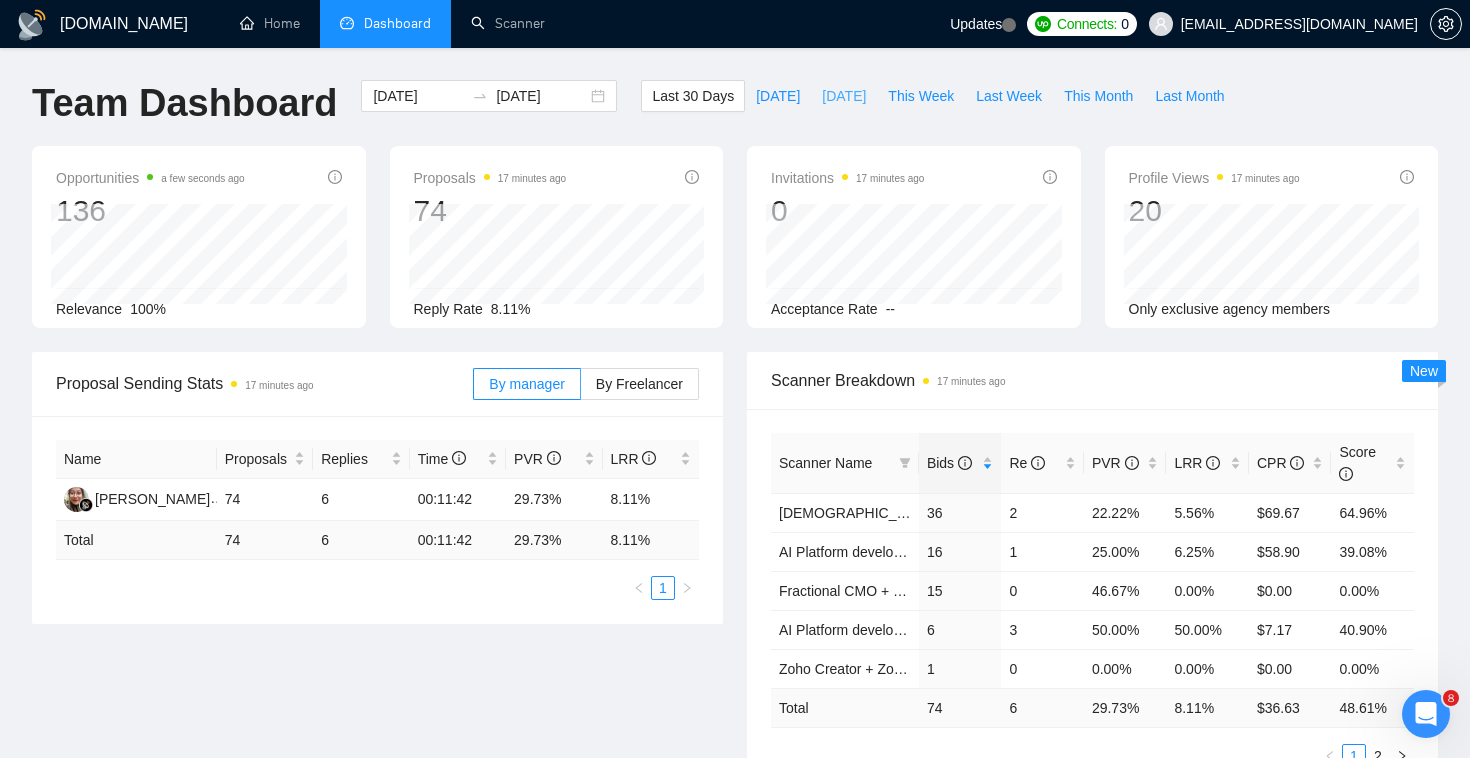 click on "[DATE]" at bounding box center (844, 96) 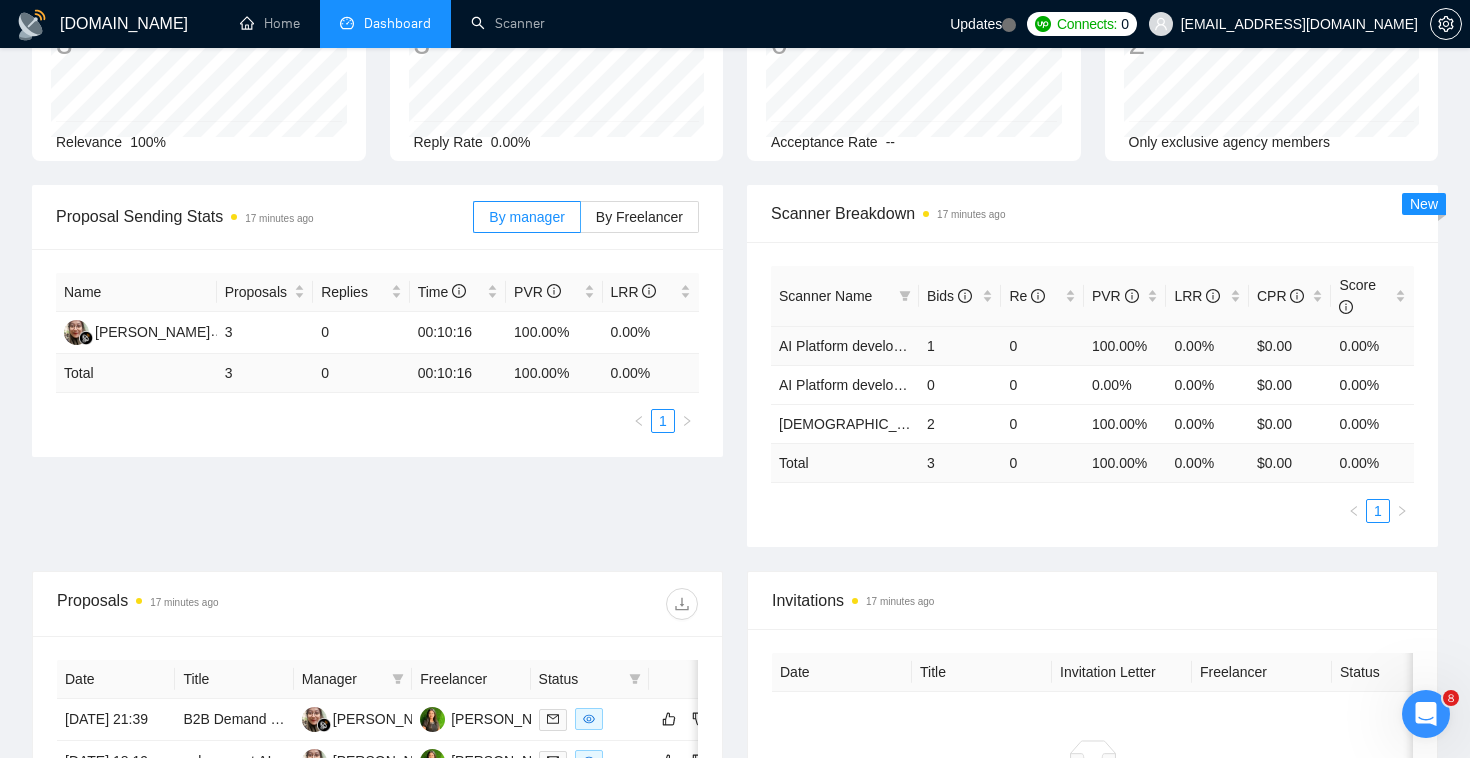scroll, scrollTop: 165, scrollLeft: 0, axis: vertical 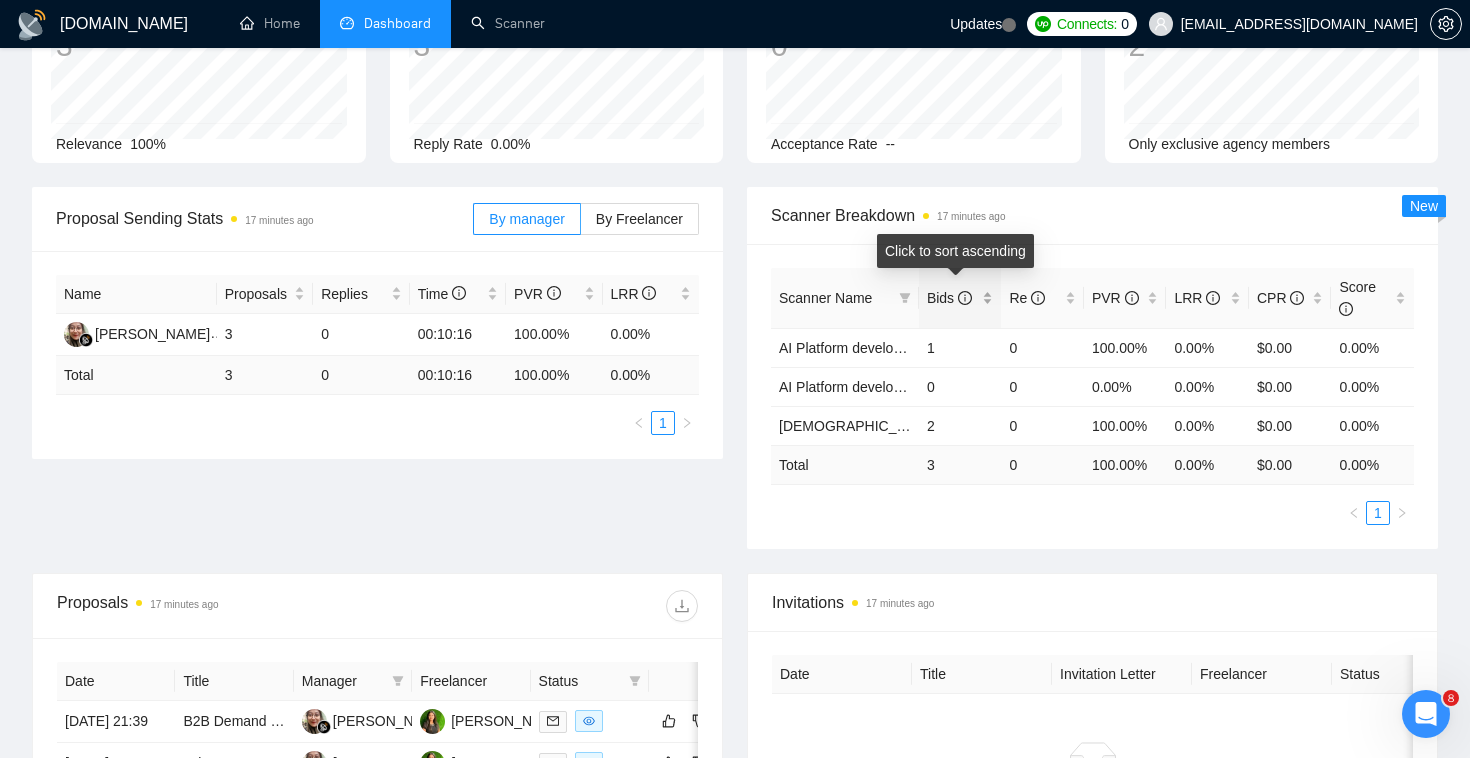 click on "Bids" at bounding box center [949, 298] 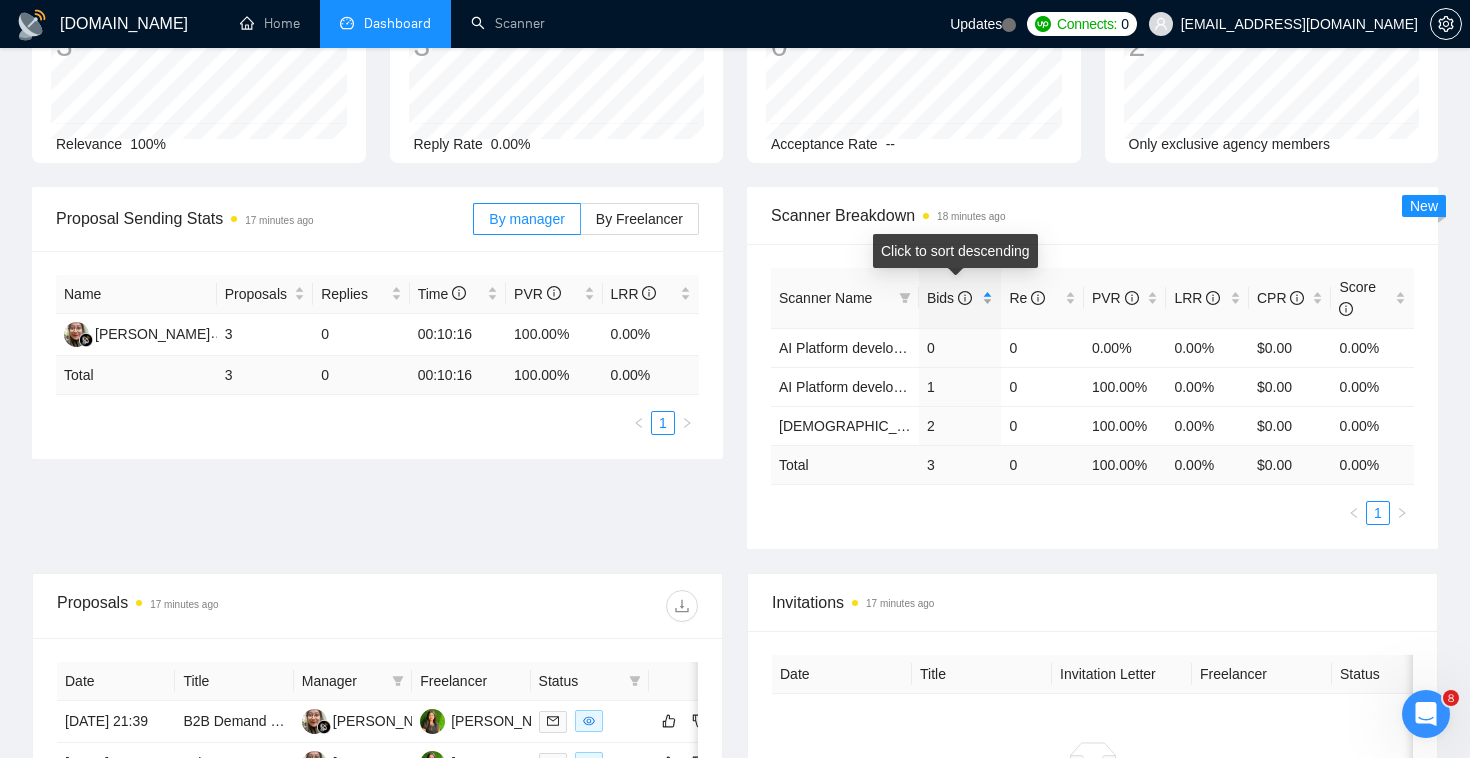 click on "Bids" at bounding box center (949, 298) 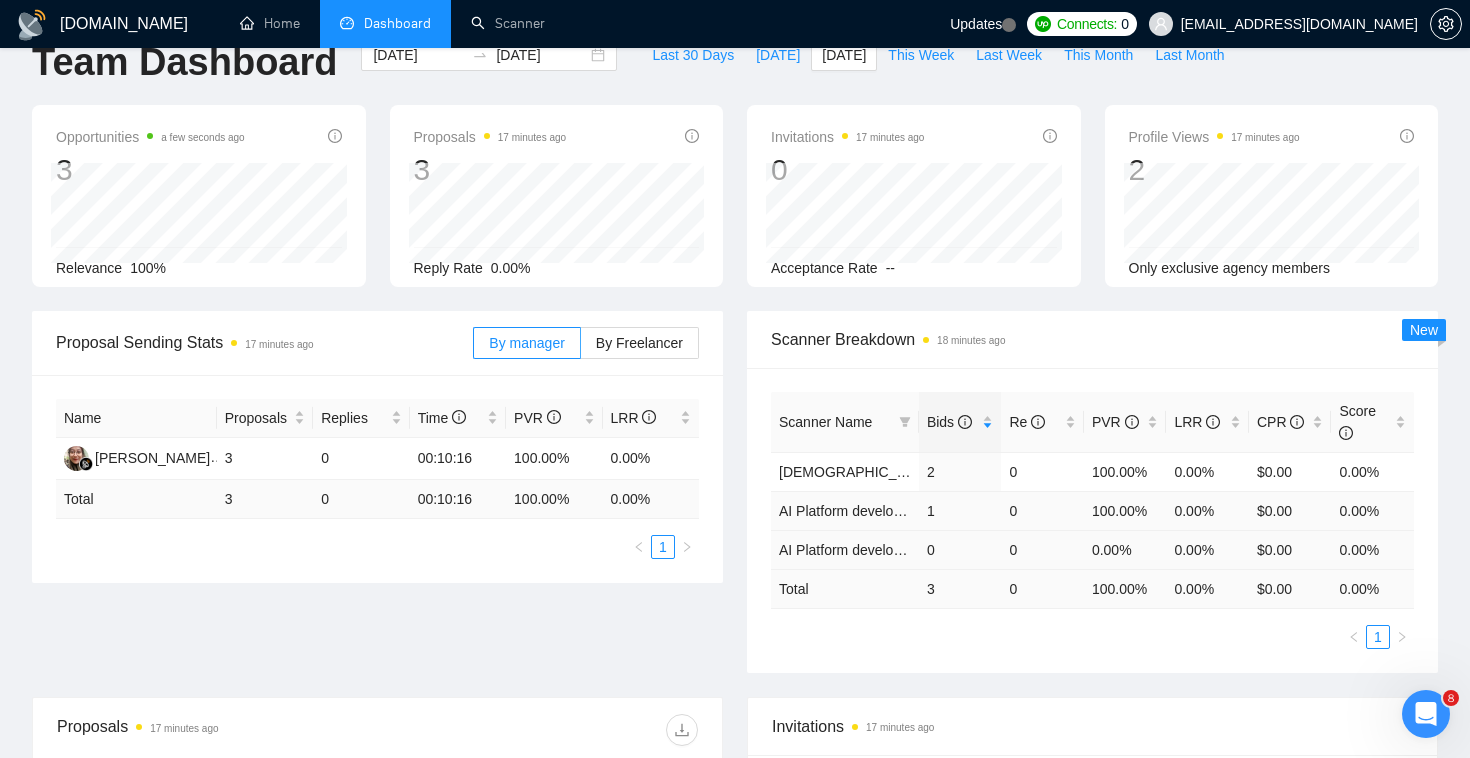 scroll, scrollTop: 0, scrollLeft: 0, axis: both 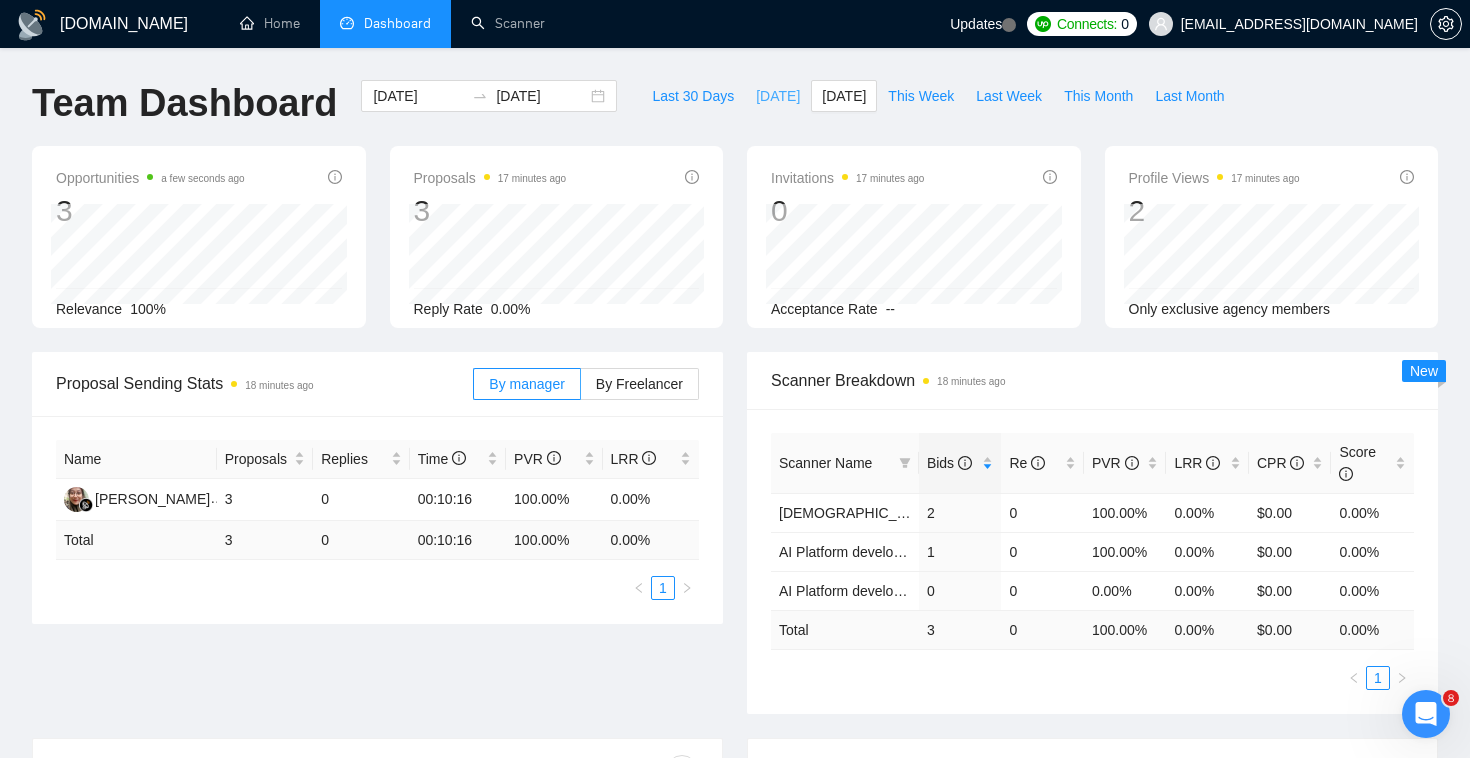 click on "[DATE]" at bounding box center (778, 96) 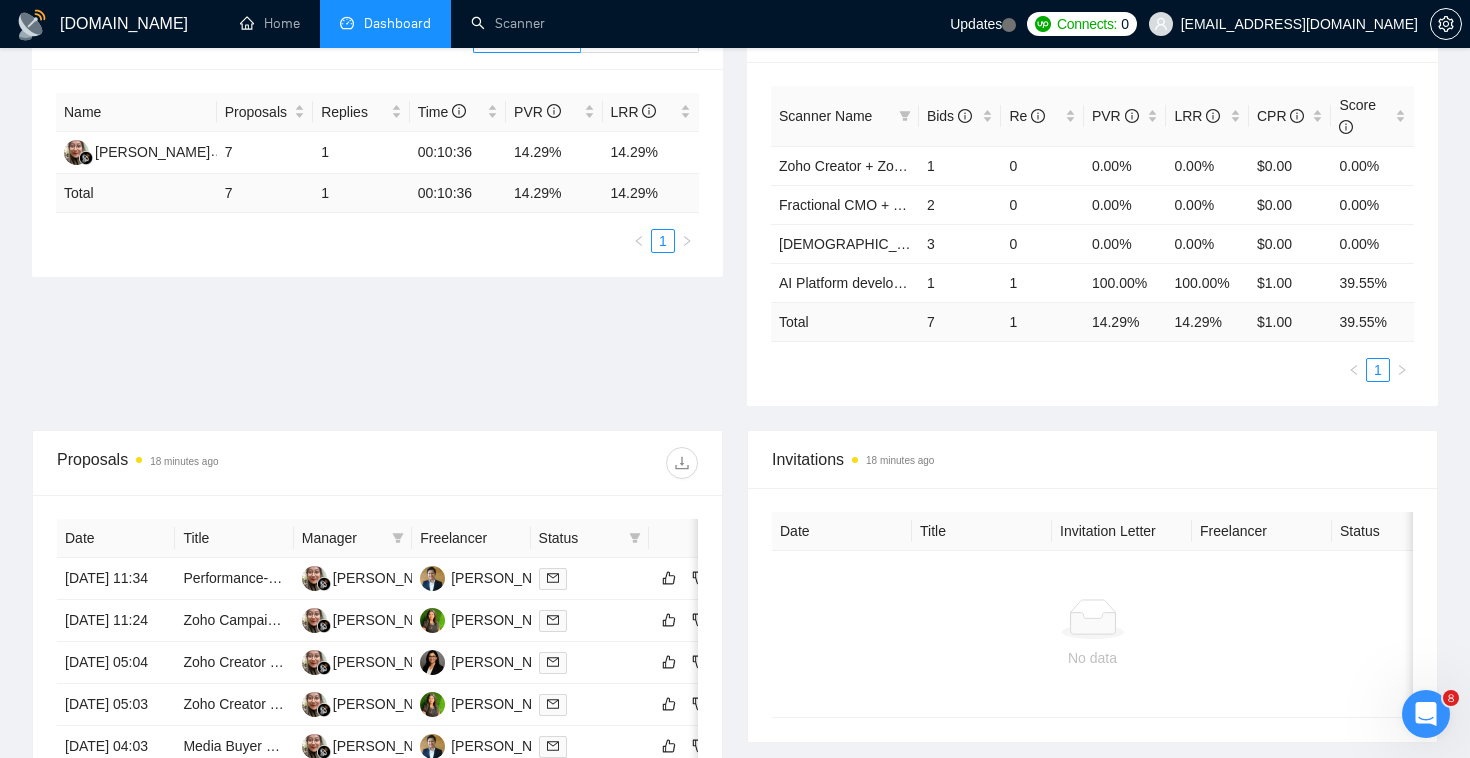 scroll, scrollTop: 176, scrollLeft: 0, axis: vertical 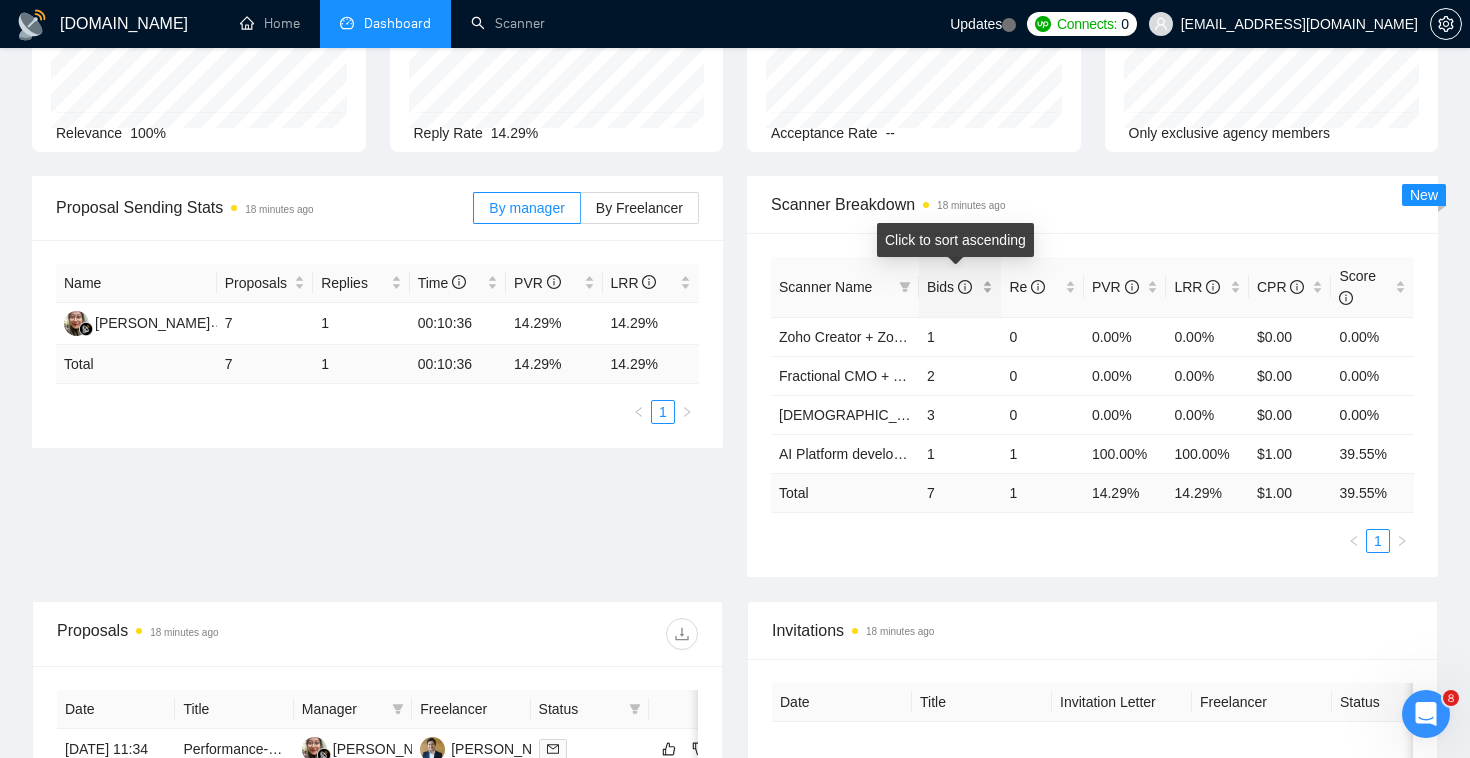 click on "Bids" at bounding box center (949, 287) 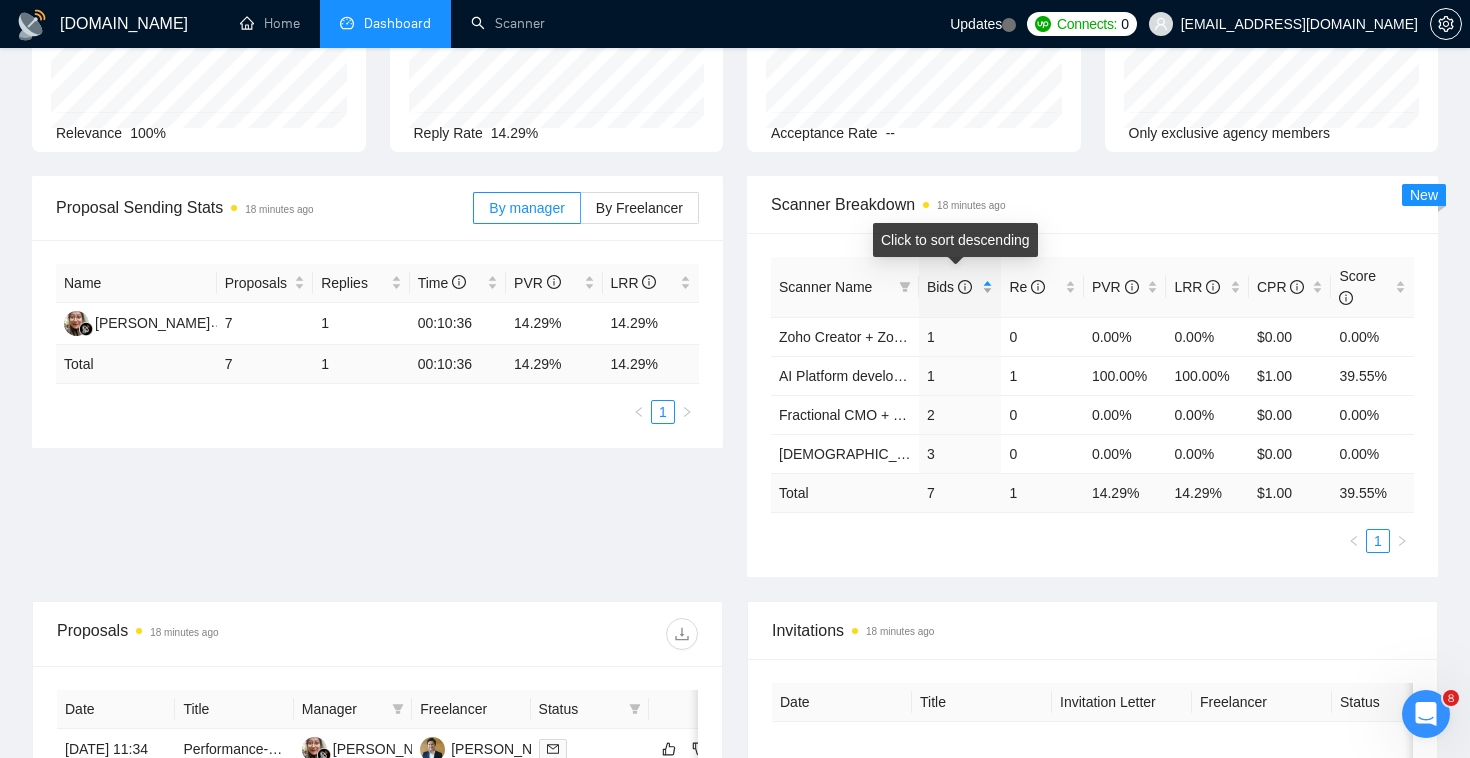 click on "Bids" at bounding box center [949, 287] 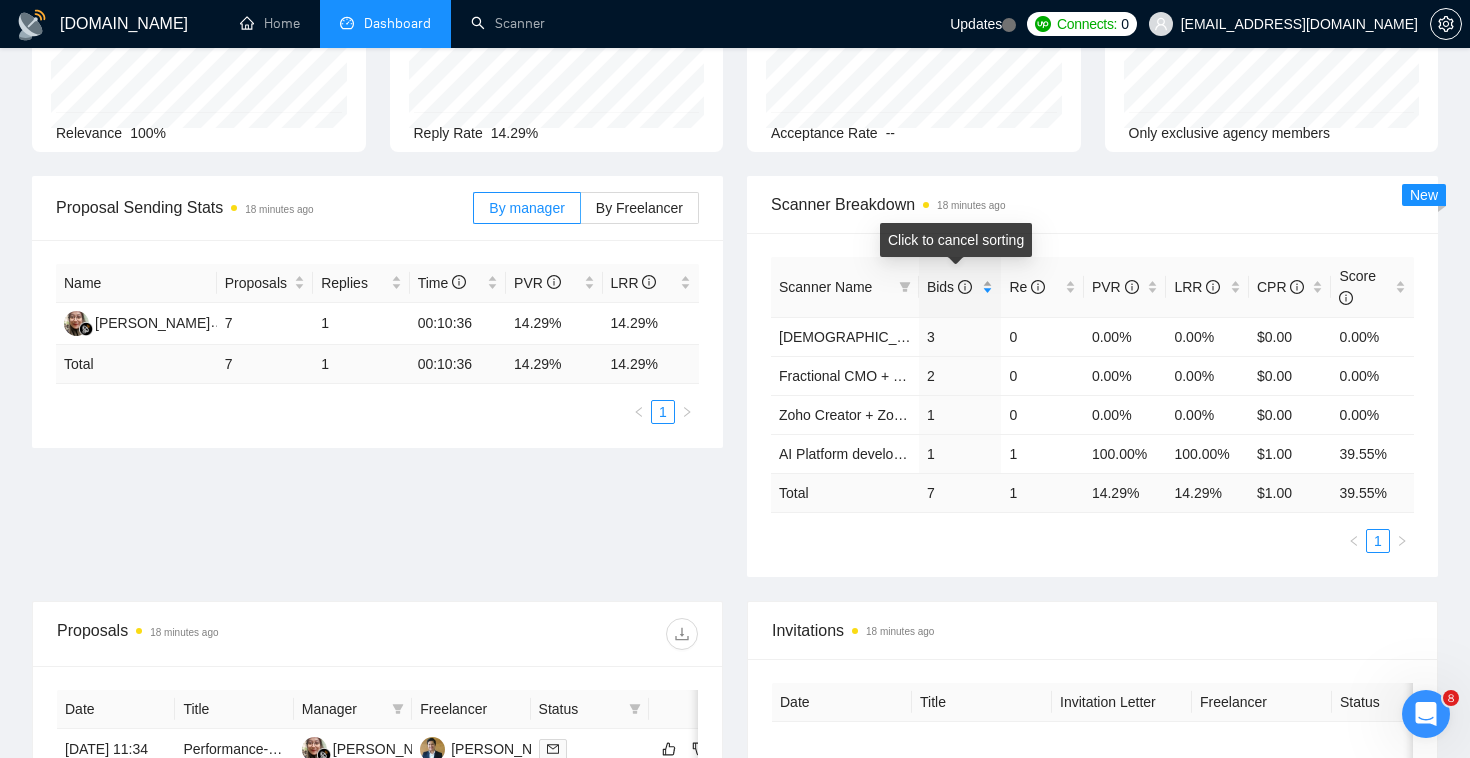 click on "Bids" at bounding box center (949, 287) 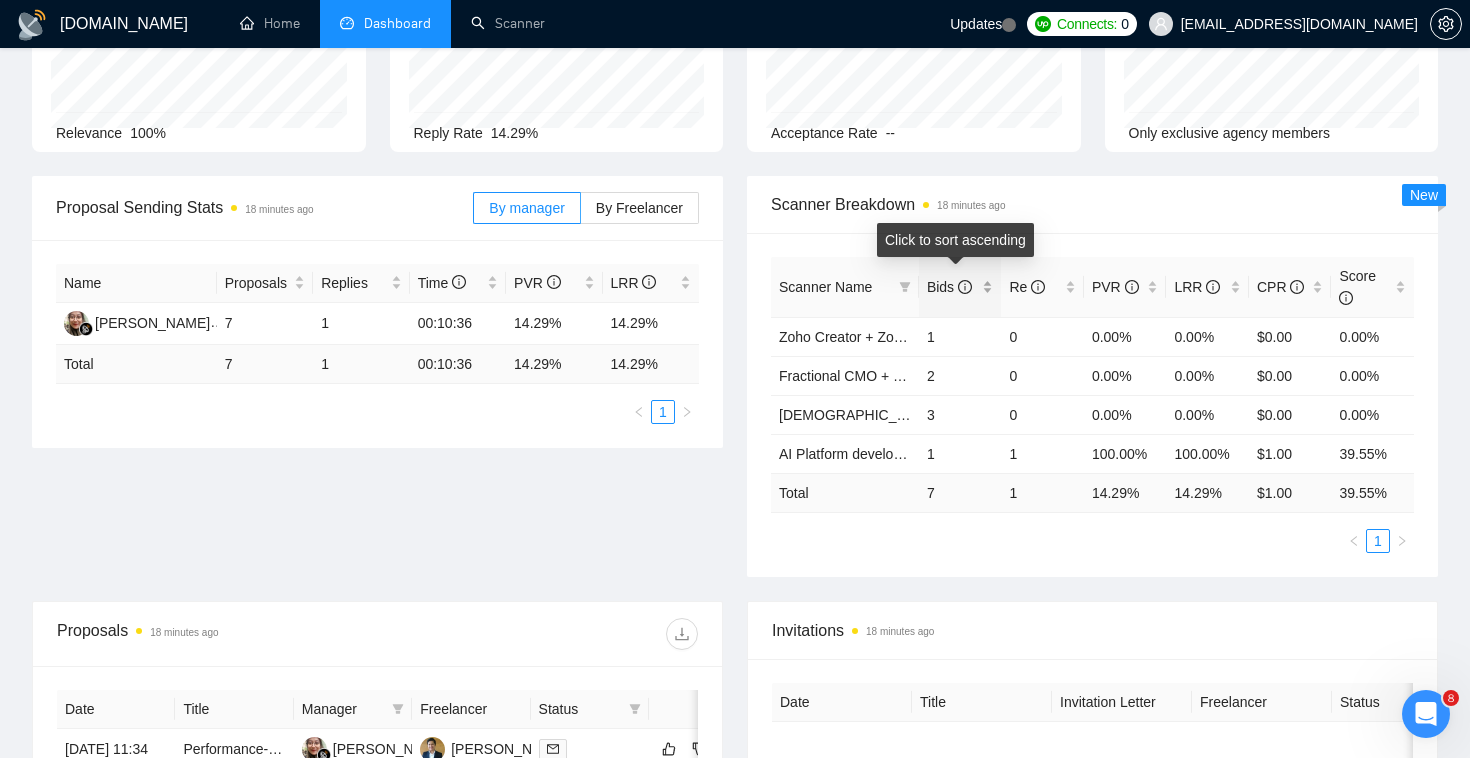 click on "Bids" at bounding box center (949, 287) 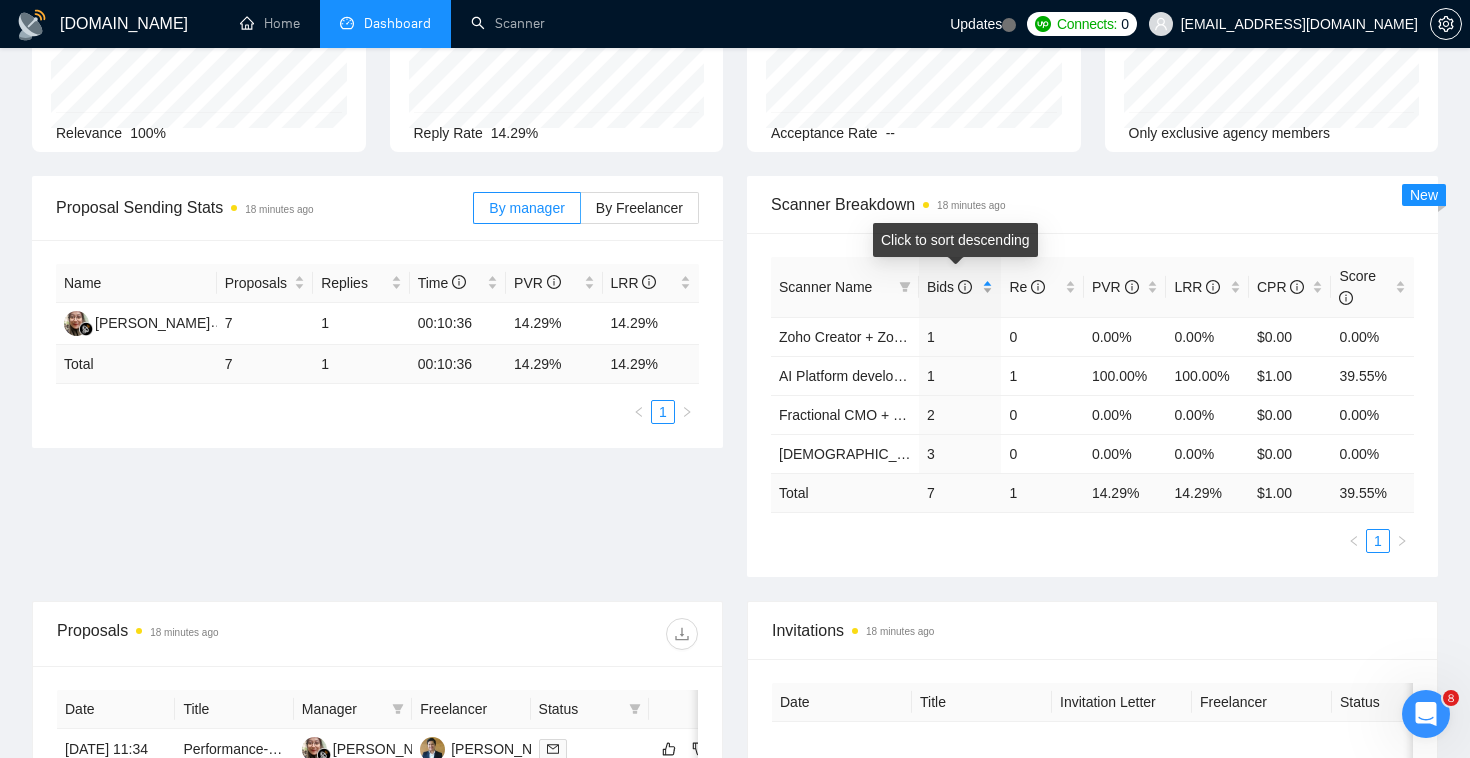click on "Bids" at bounding box center [949, 287] 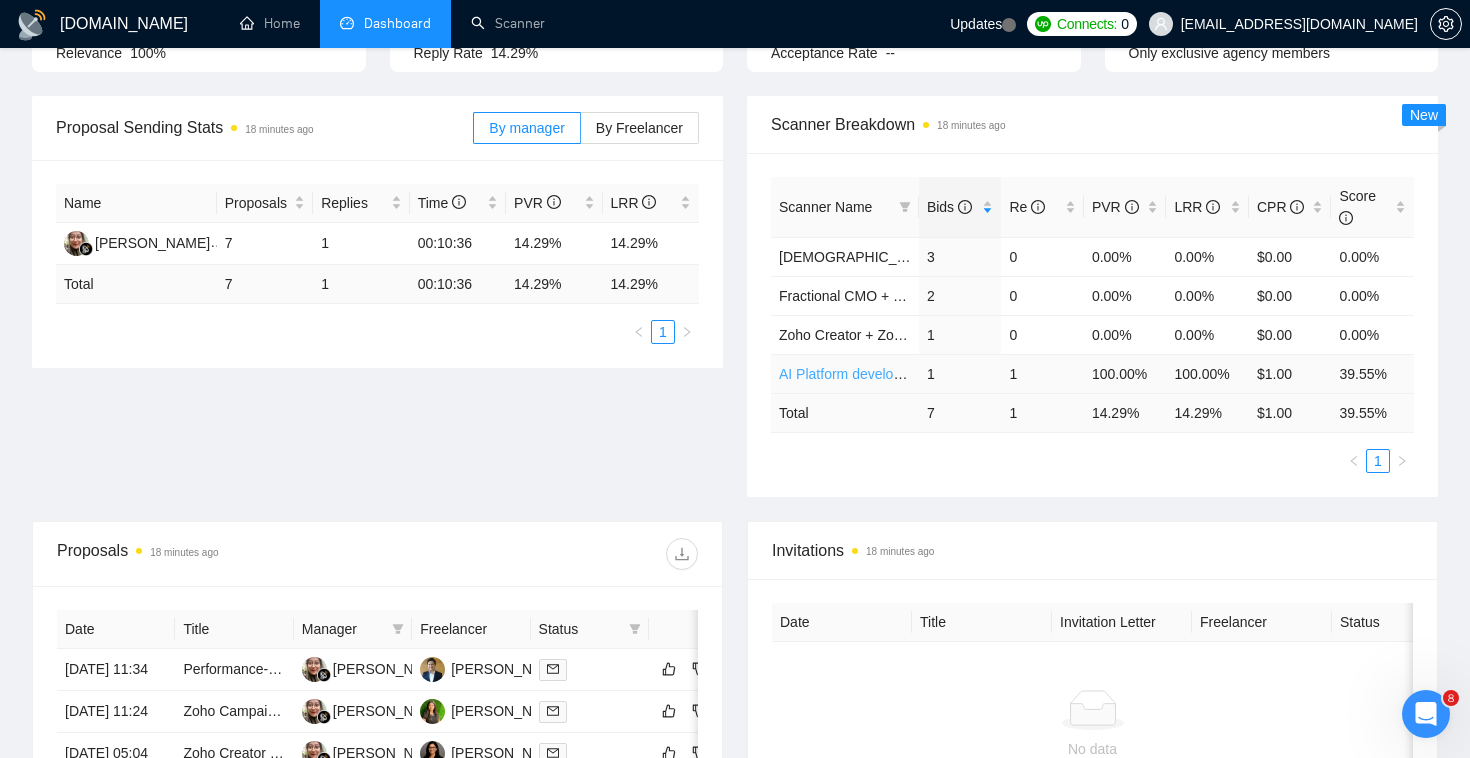 scroll, scrollTop: 0, scrollLeft: 0, axis: both 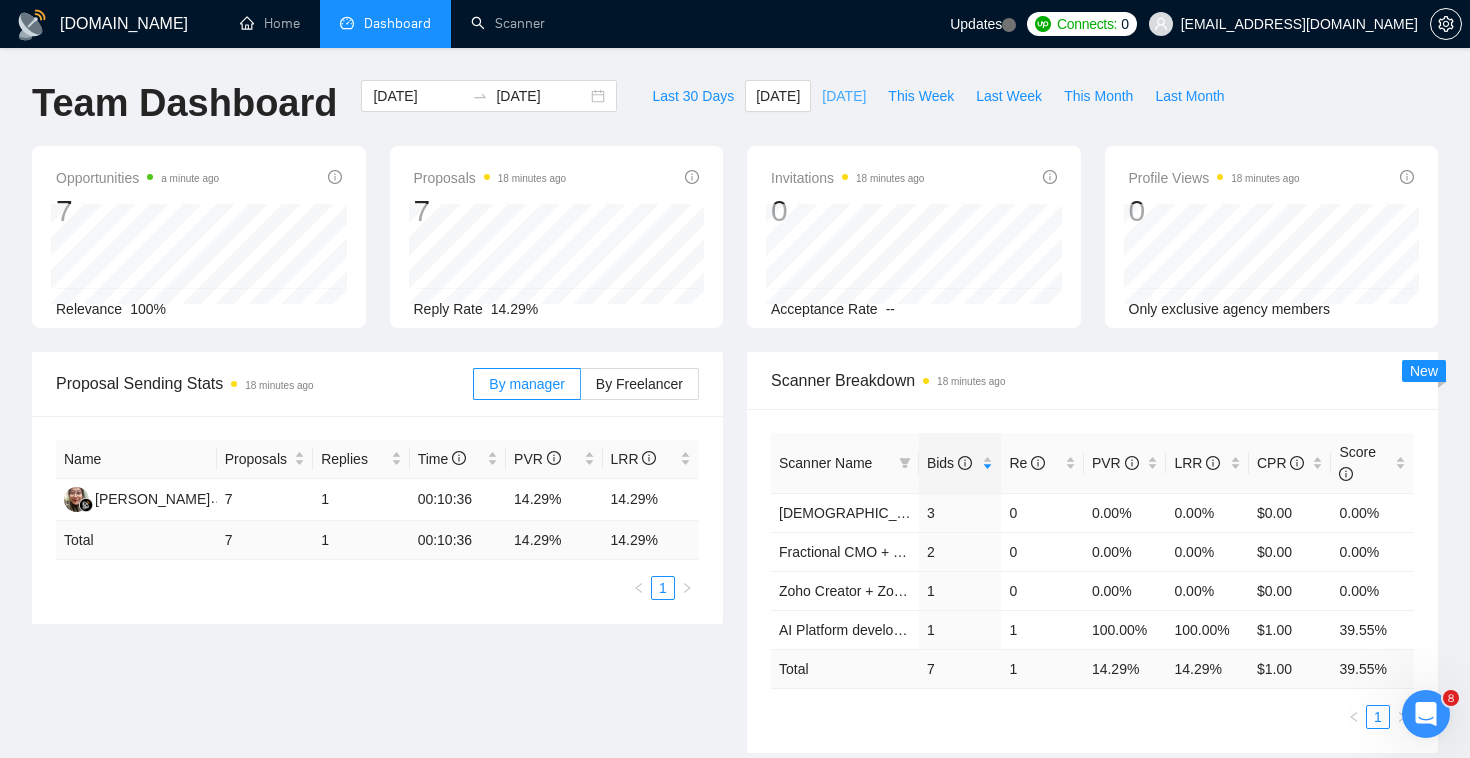 click on "[DATE]" at bounding box center (844, 96) 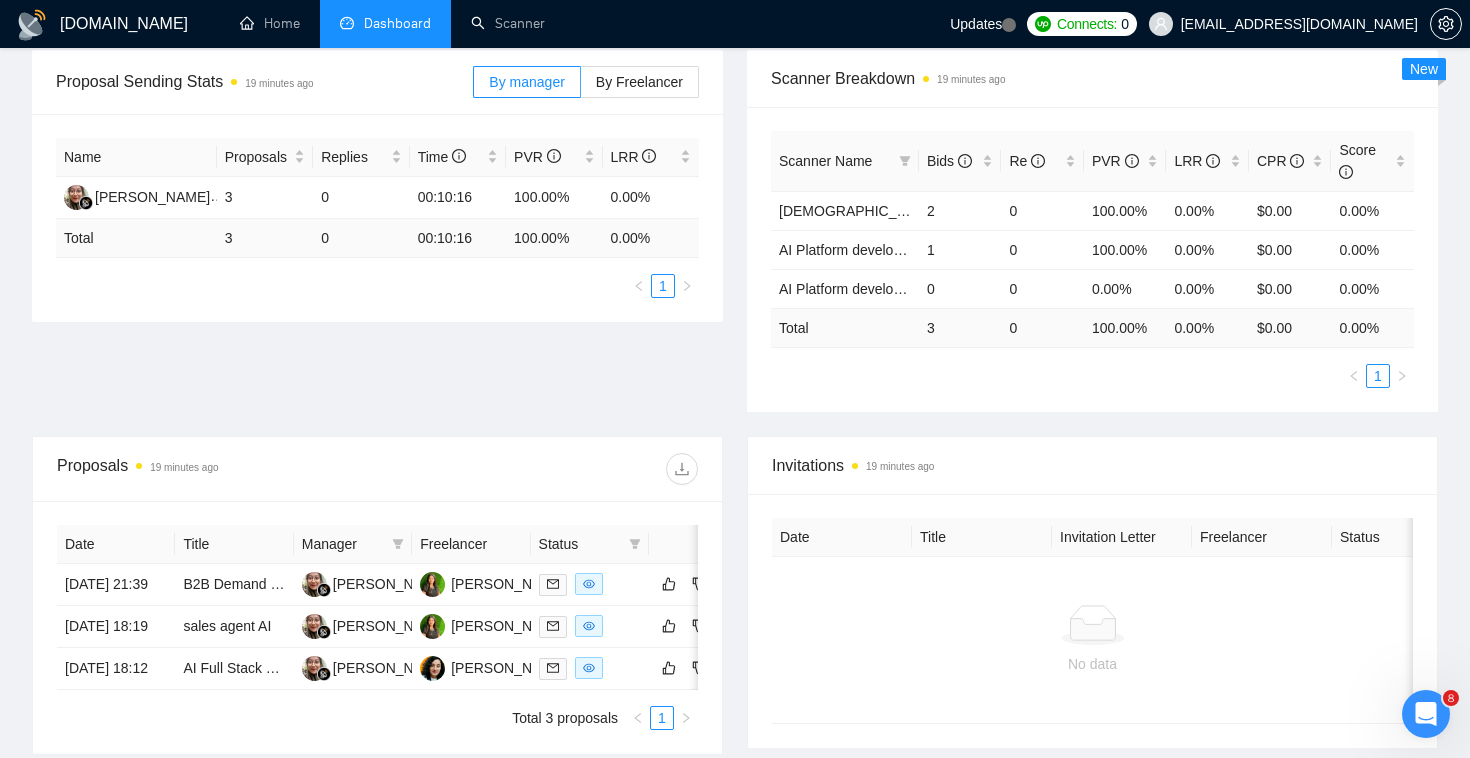 scroll, scrollTop: 183, scrollLeft: 0, axis: vertical 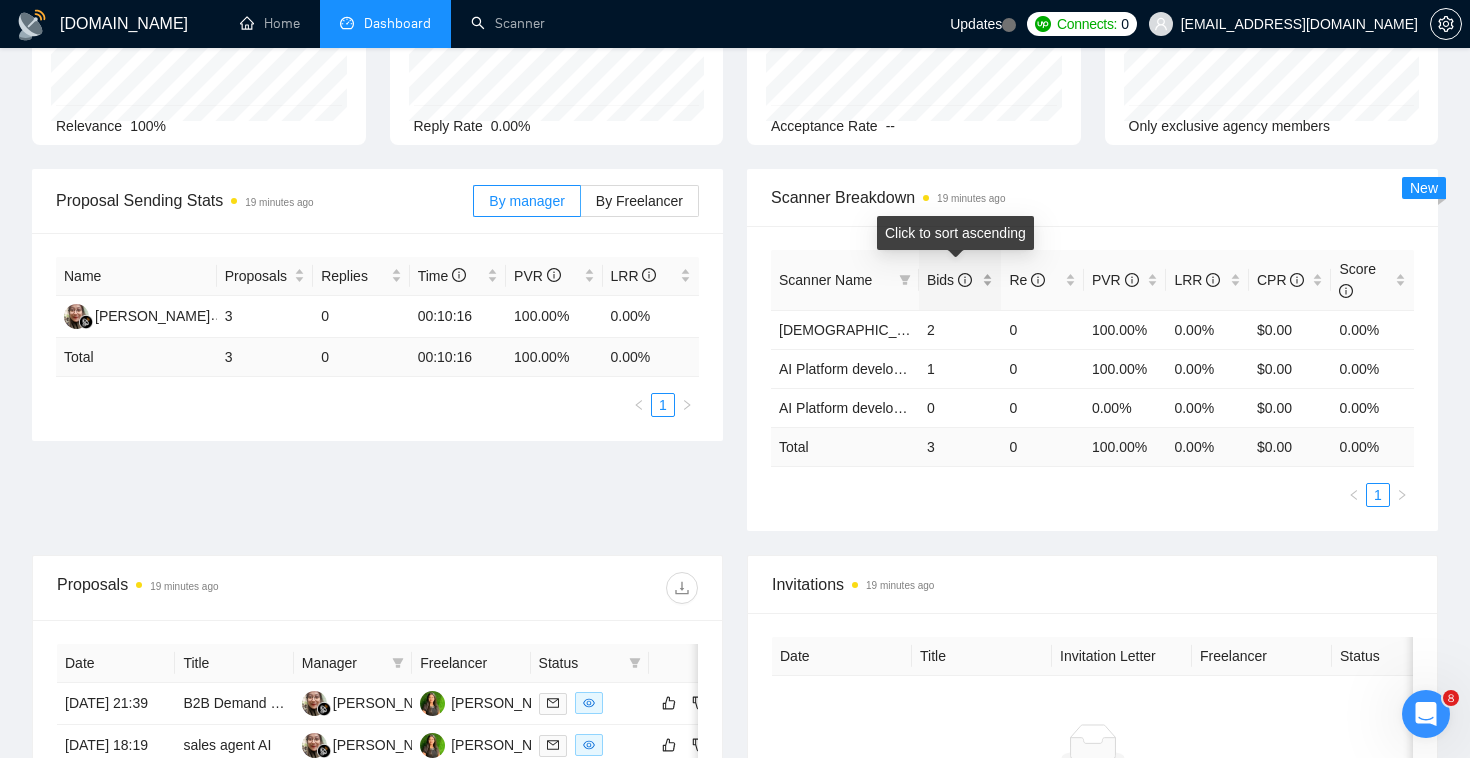click on "Bids" at bounding box center (949, 280) 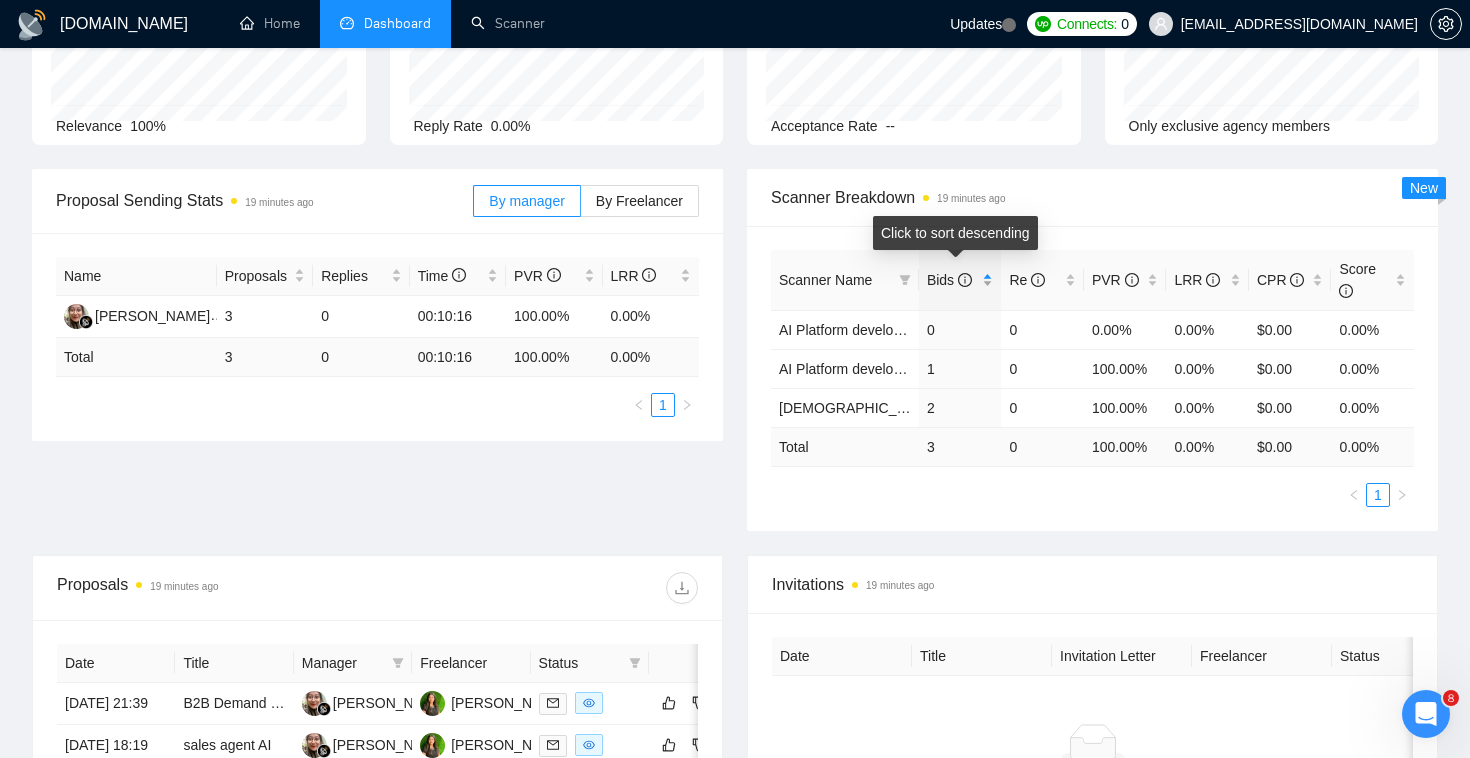 click on "Bids" at bounding box center (949, 280) 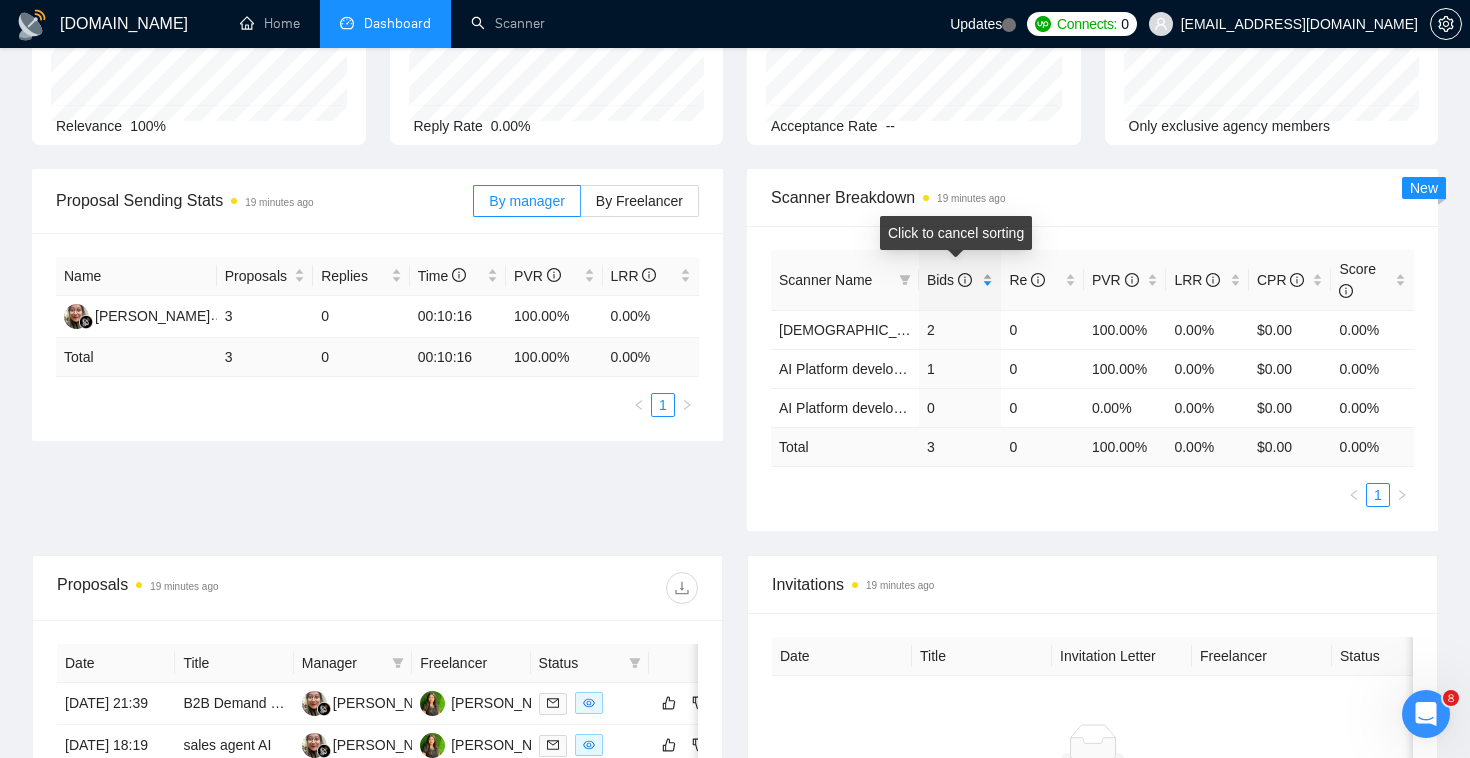 scroll, scrollTop: 0, scrollLeft: 0, axis: both 